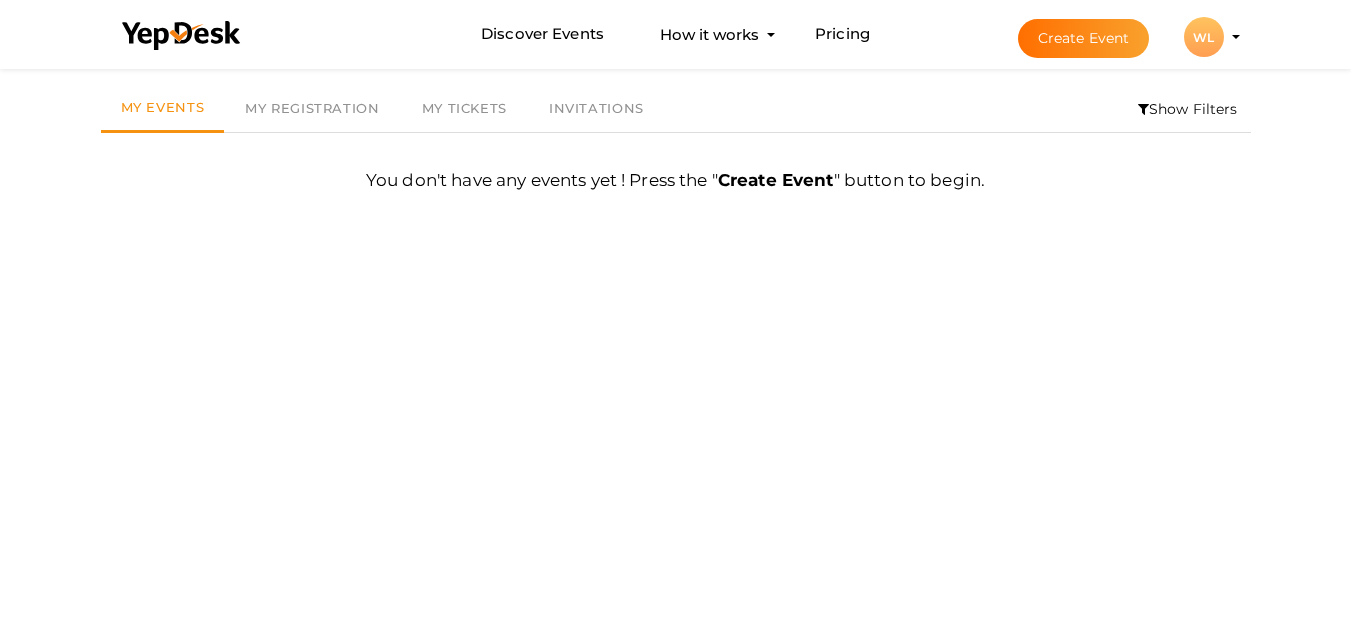 scroll, scrollTop: 0, scrollLeft: 0, axis: both 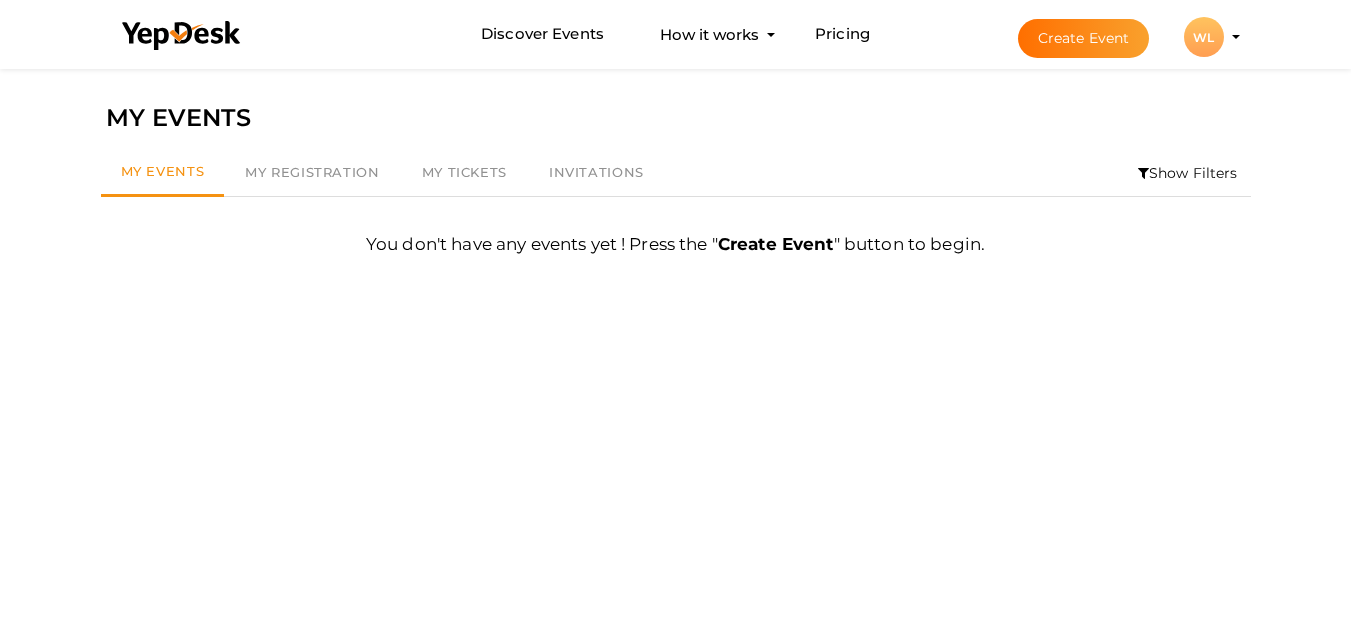 click on "WL" at bounding box center [1204, 37] 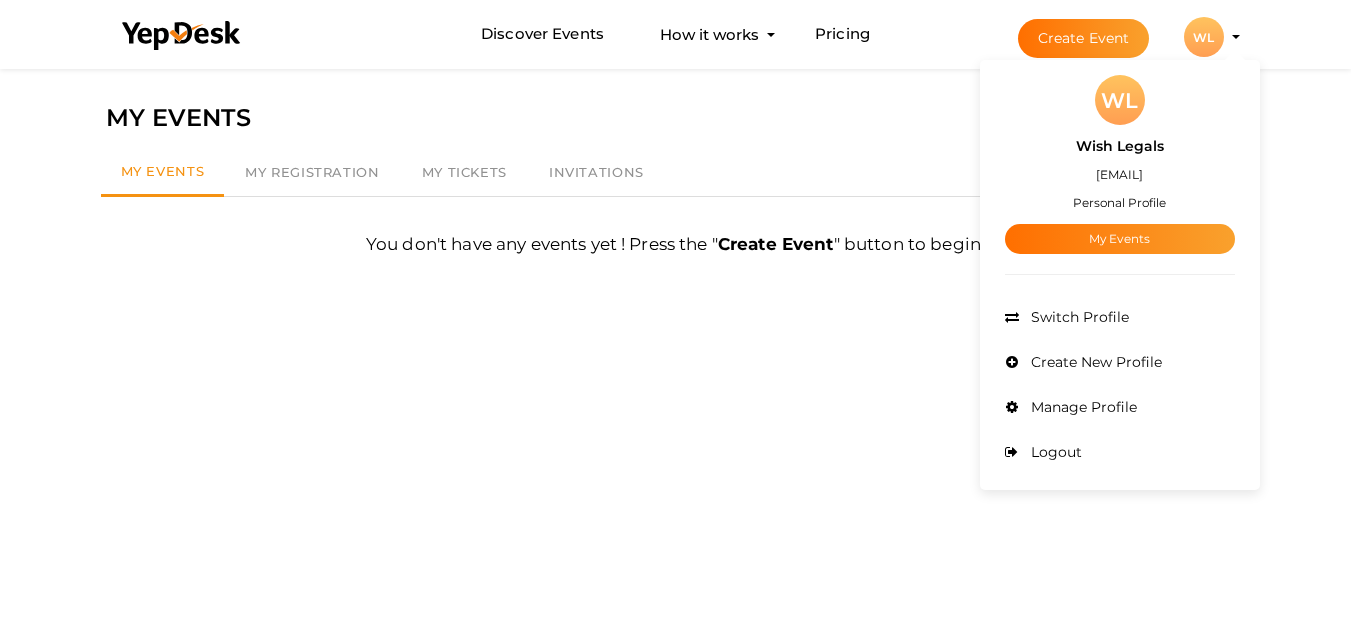 click on "Personal Profile" at bounding box center [1119, 202] 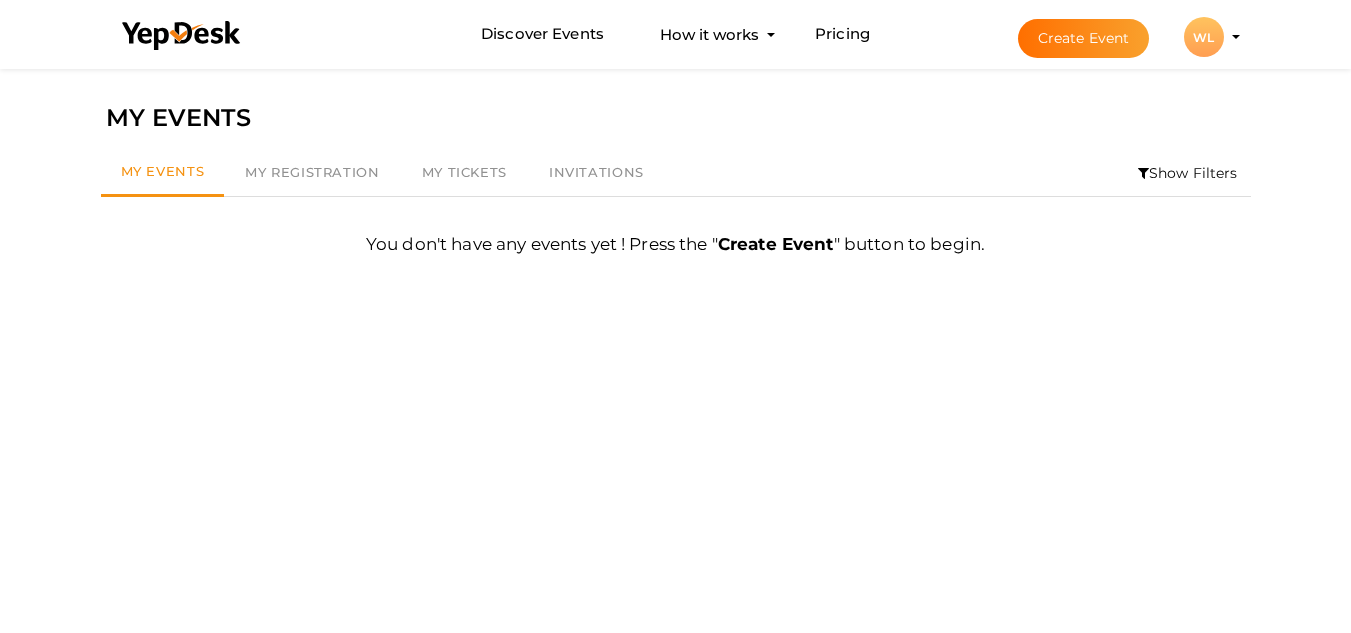 click on "WL" at bounding box center [1204, 37] 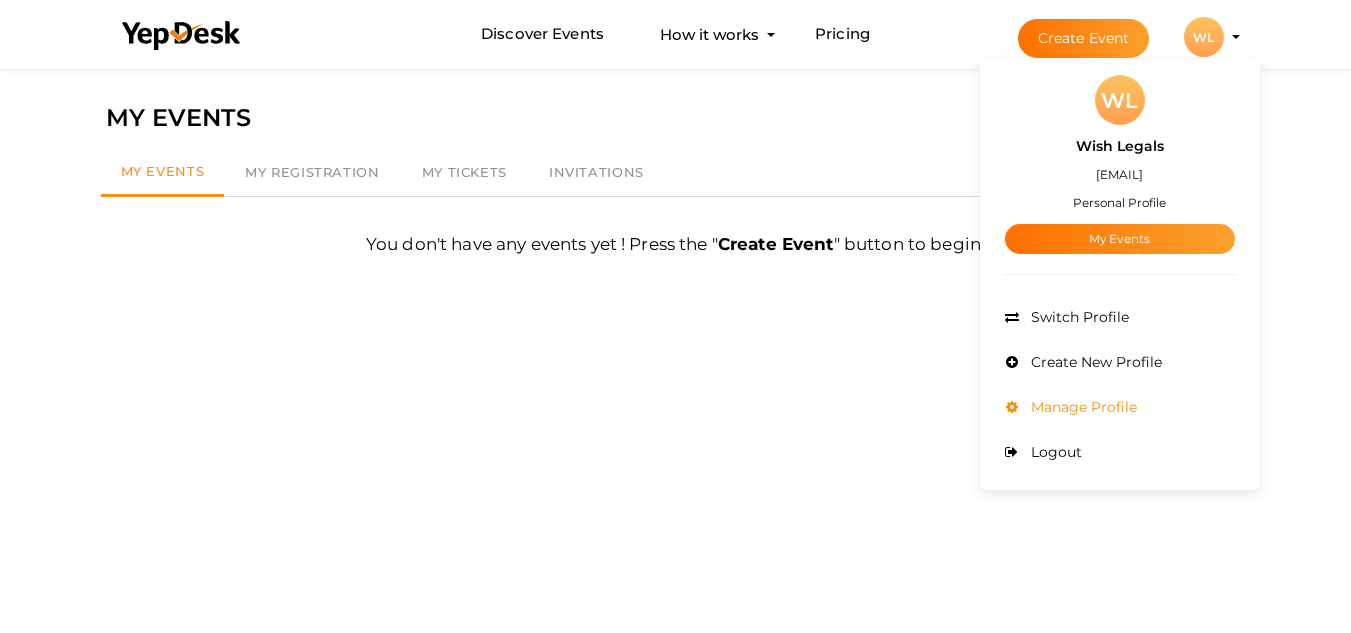 click on "Manage Profile" at bounding box center (1081, 407) 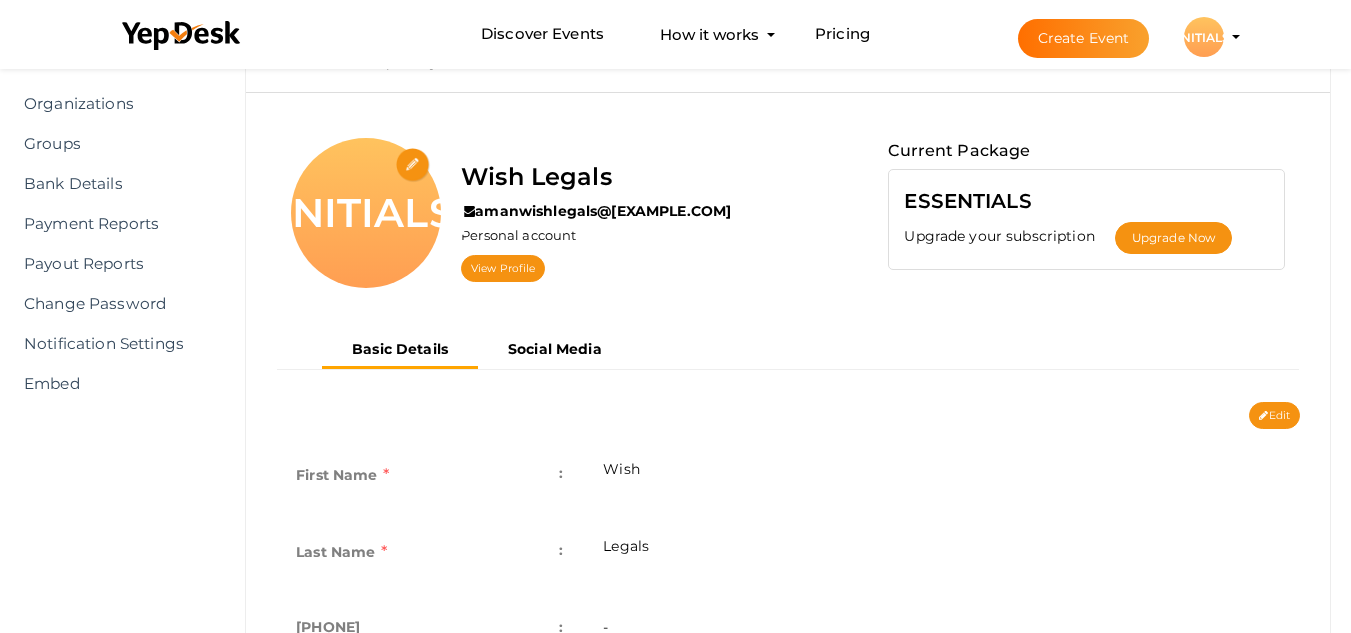 scroll, scrollTop: 113, scrollLeft: 0, axis: vertical 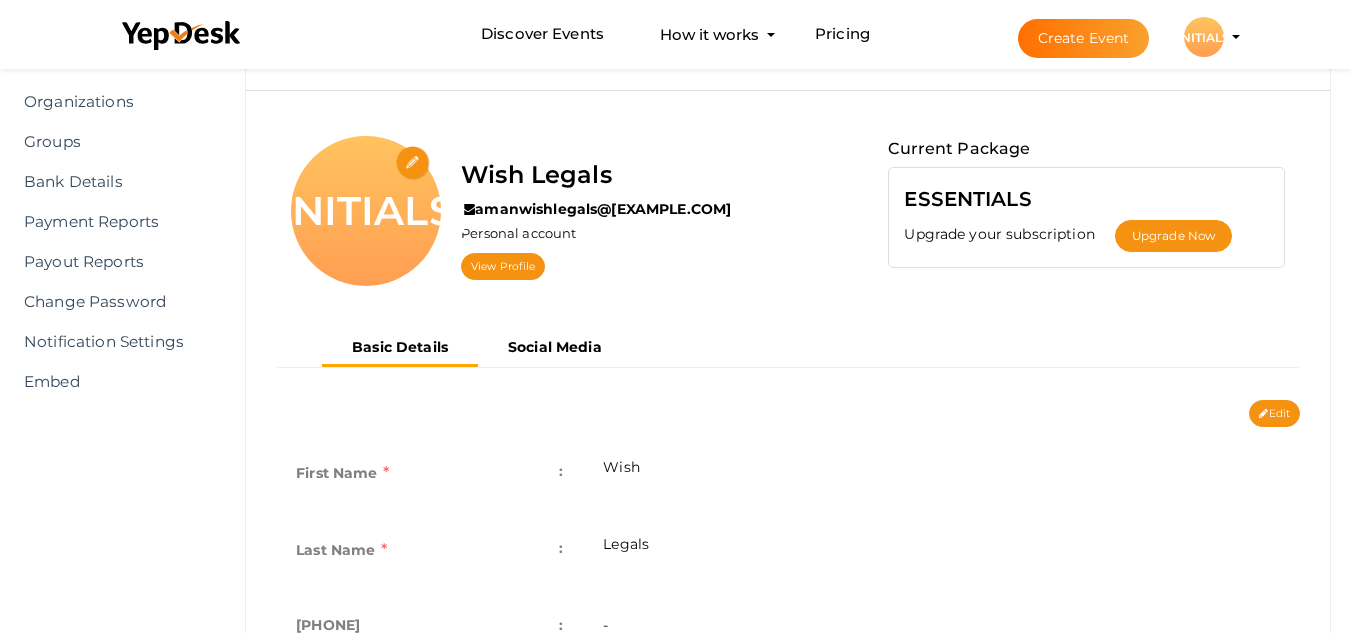 click at bounding box center (413, 163) 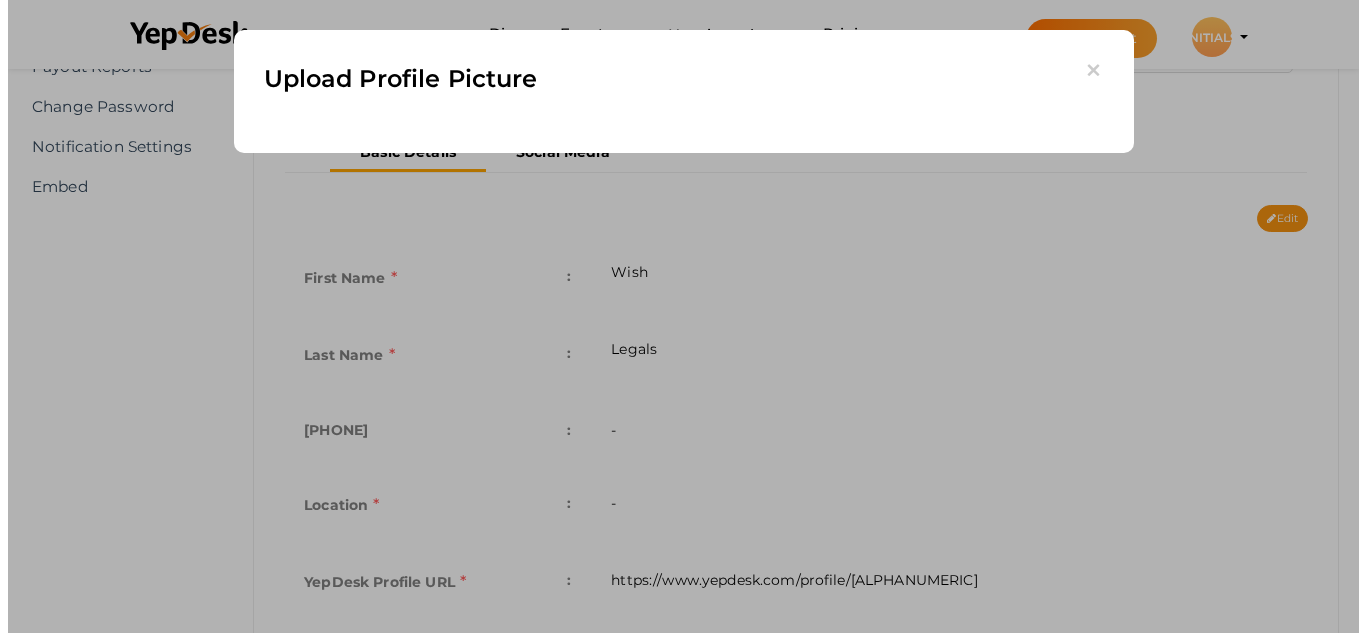 scroll, scrollTop: 309, scrollLeft: 0, axis: vertical 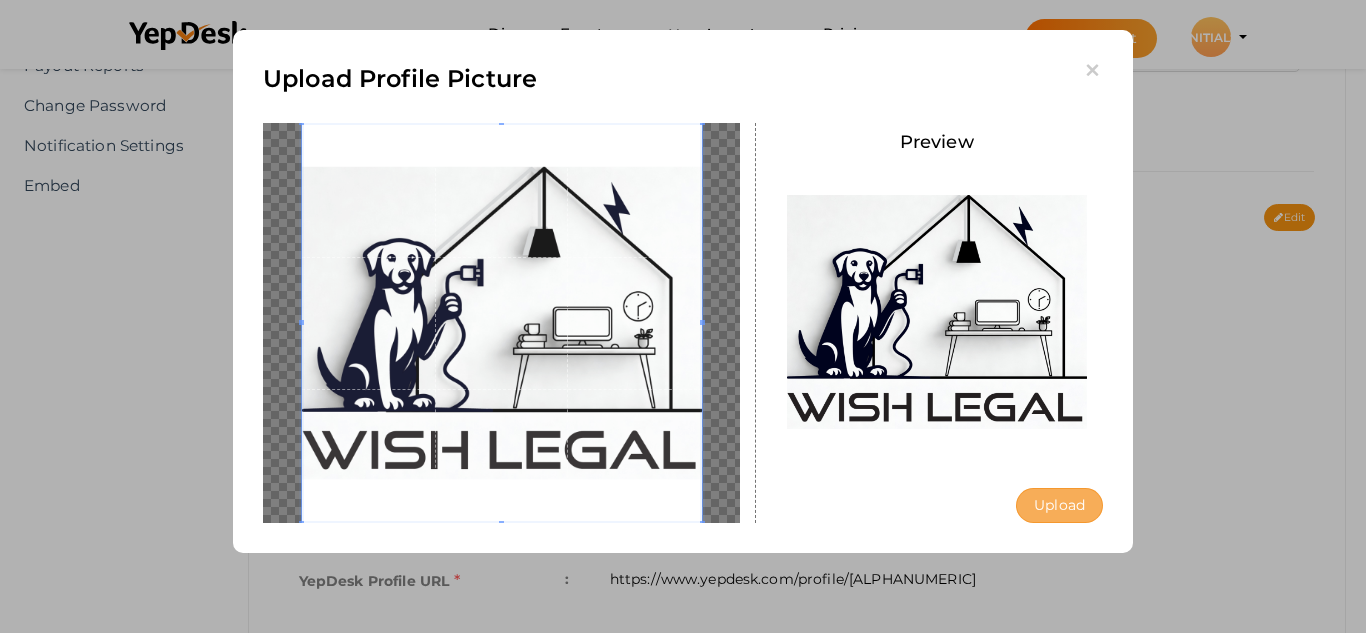 click on "Upload" at bounding box center [1059, 505] 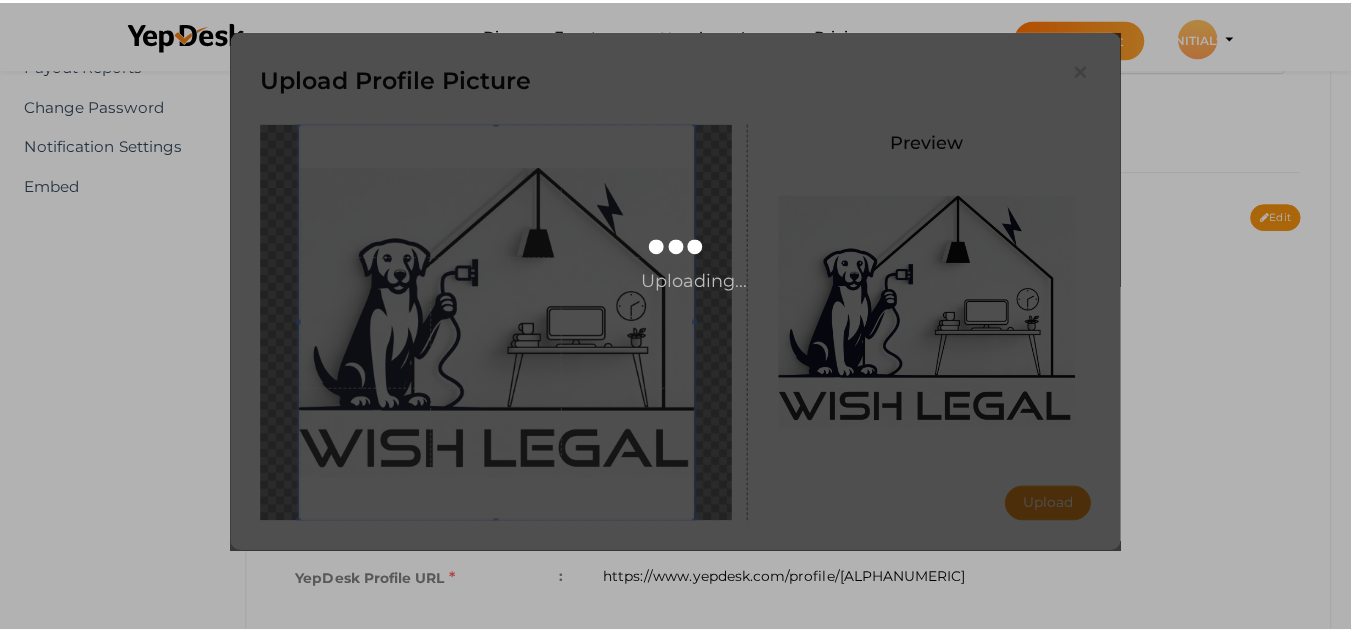 scroll, scrollTop: 0, scrollLeft: 0, axis: both 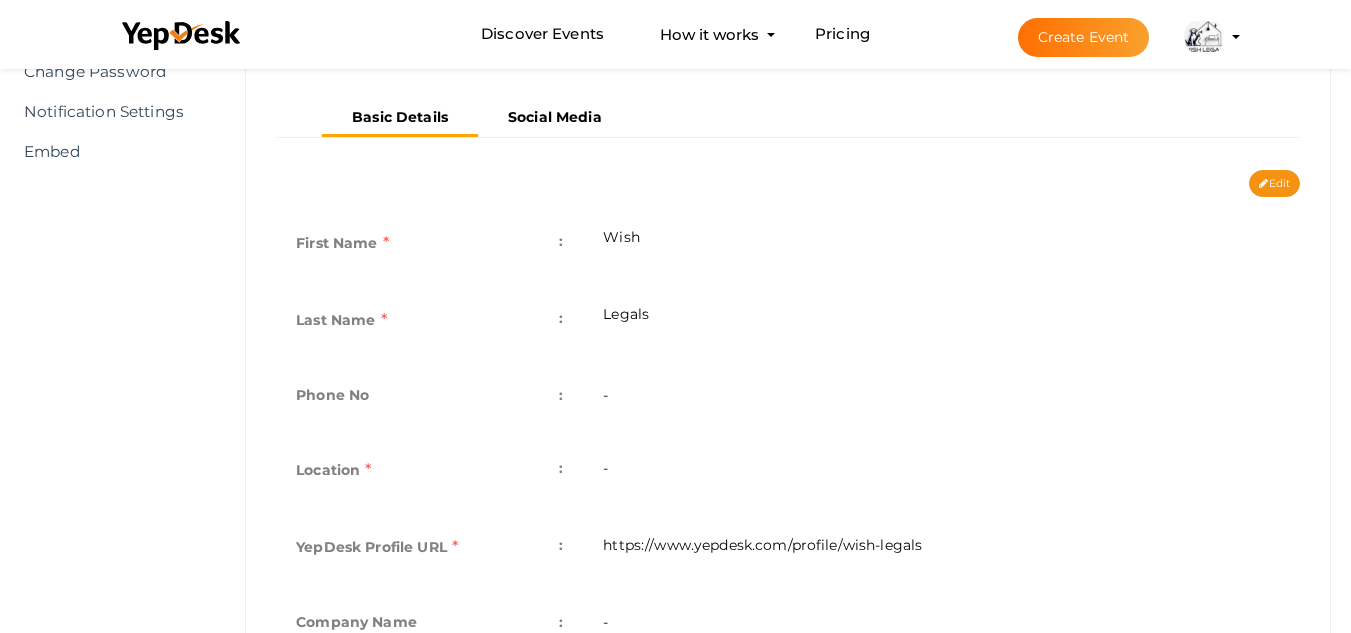 drag, startPoint x: 657, startPoint y: 380, endPoint x: 620, endPoint y: 472, distance: 99.16148 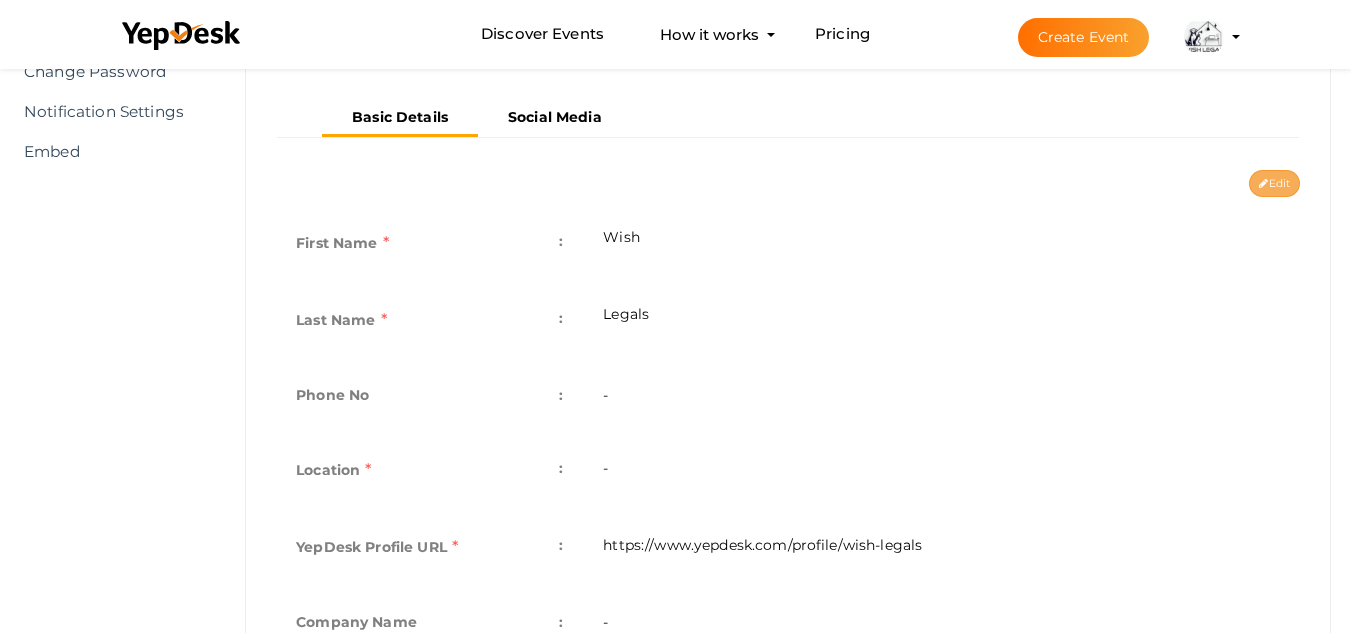 click on "Edit" at bounding box center [1274, 183] 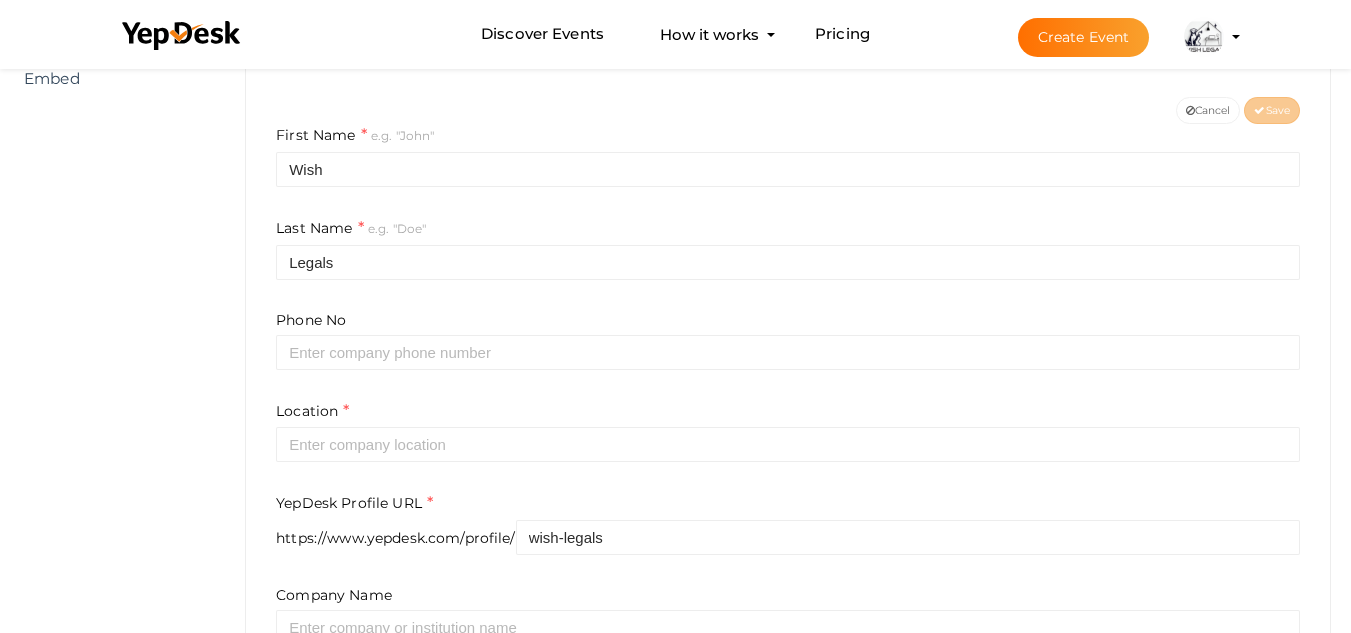 scroll, scrollTop: 417, scrollLeft: 0, axis: vertical 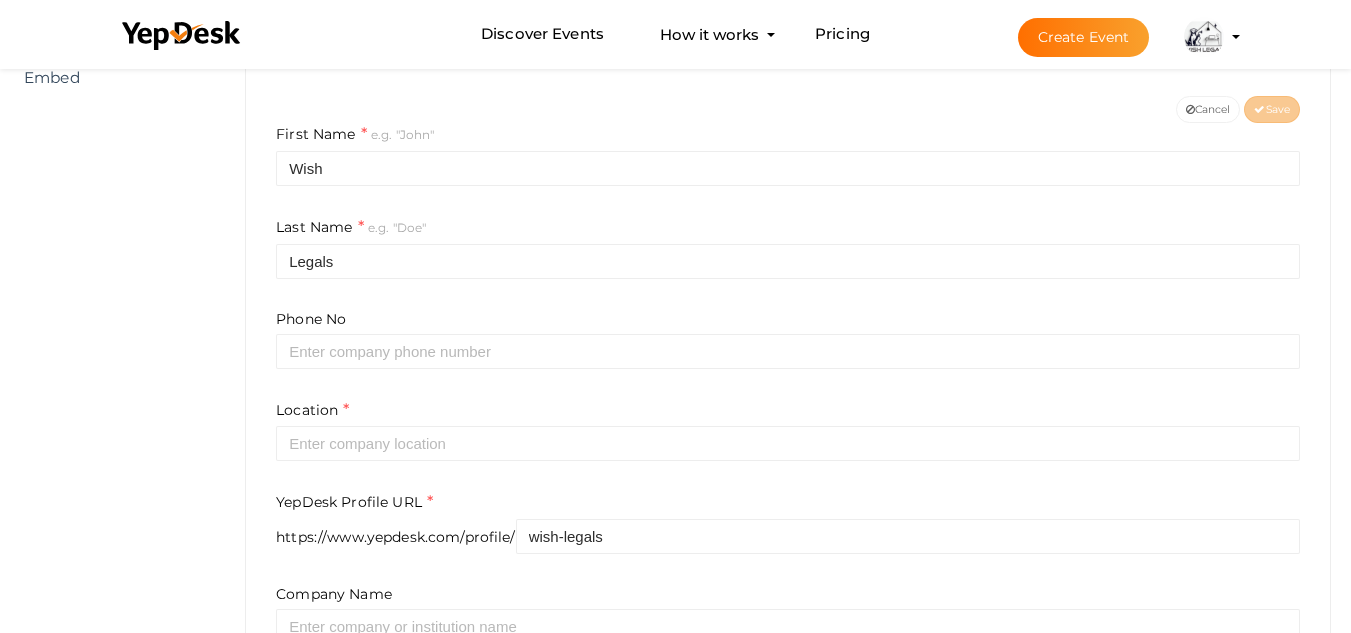 drag, startPoint x: 556, startPoint y: 463, endPoint x: 516, endPoint y: 448, distance: 42.72002 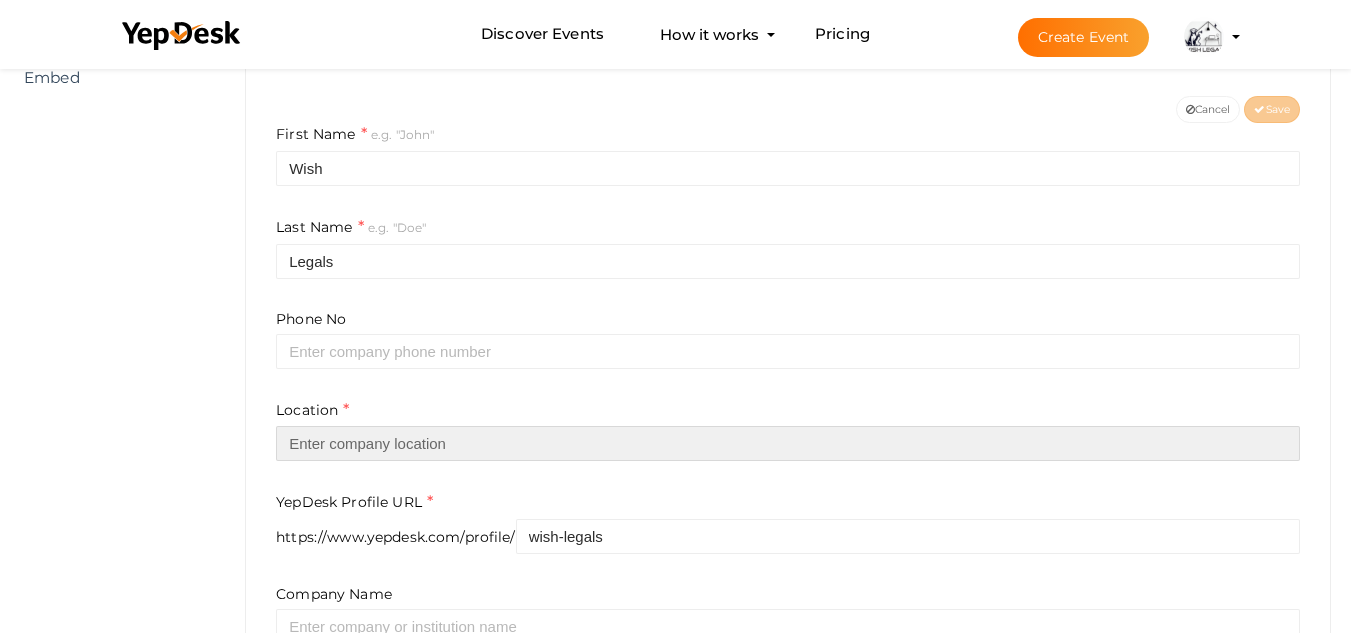 click at bounding box center (788, 443) 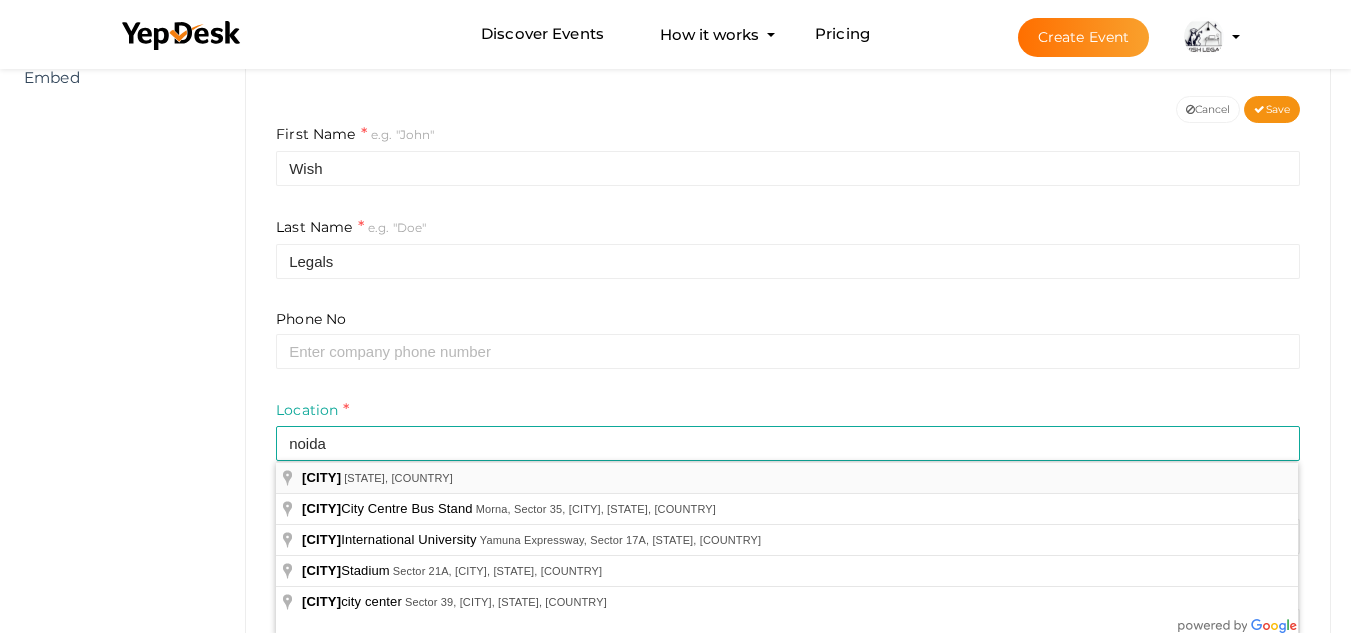 type on "[CITY], [STATE], [COUNTRY]" 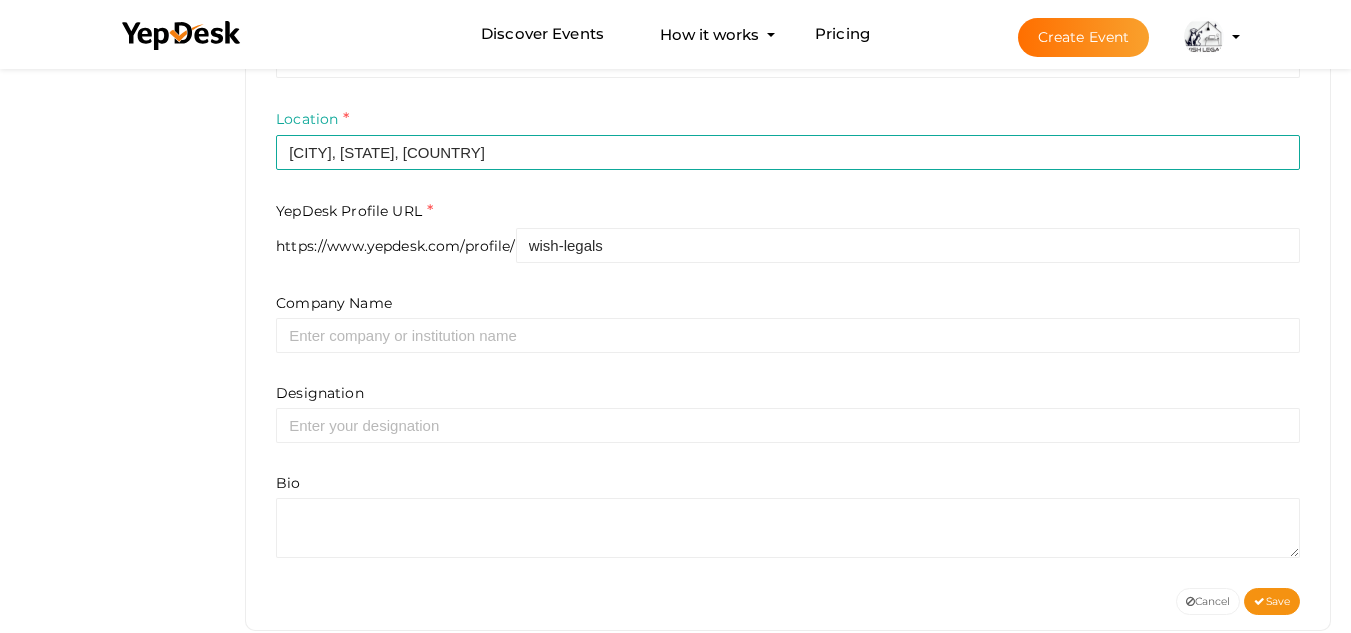 scroll, scrollTop: 714, scrollLeft: 0, axis: vertical 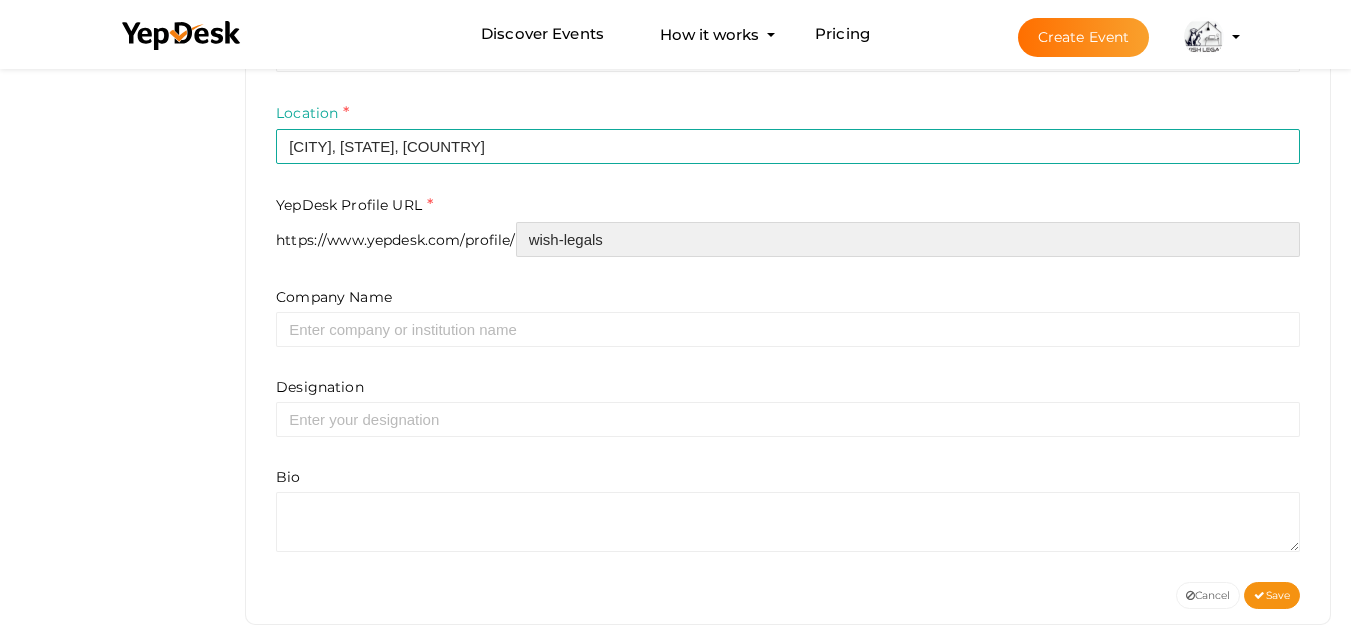 click on "wish-legals" at bounding box center [908, 239] 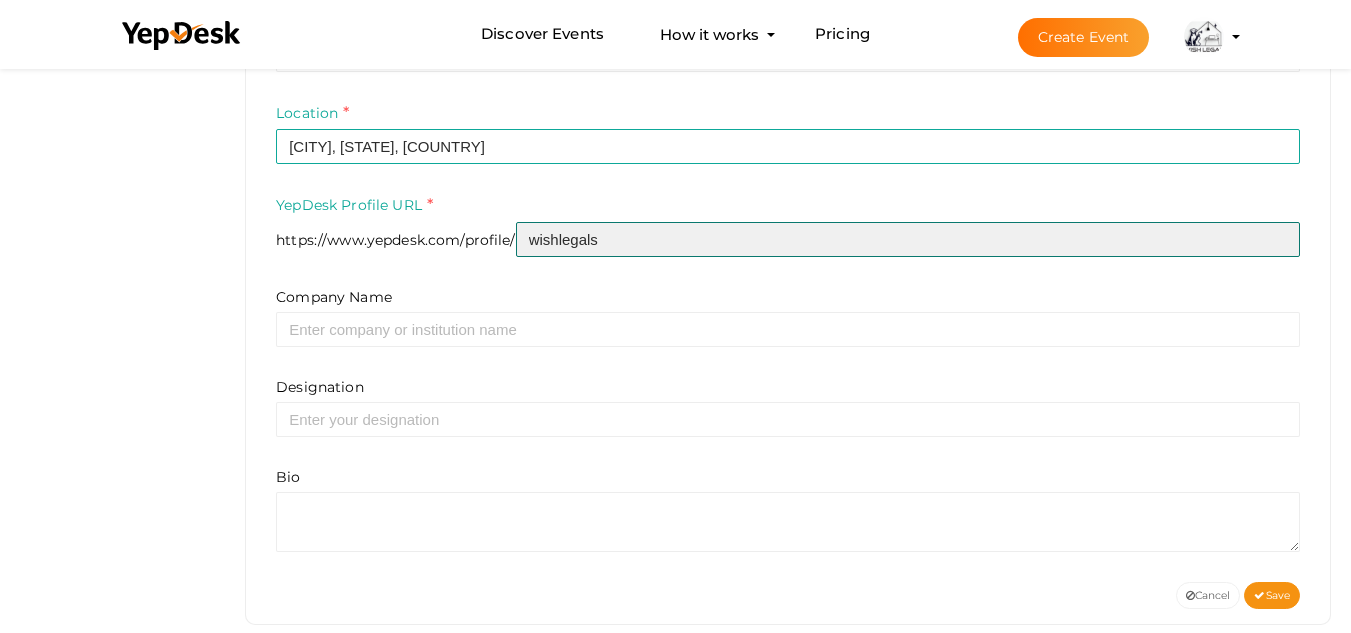 click on "wishlegals" at bounding box center (908, 239) 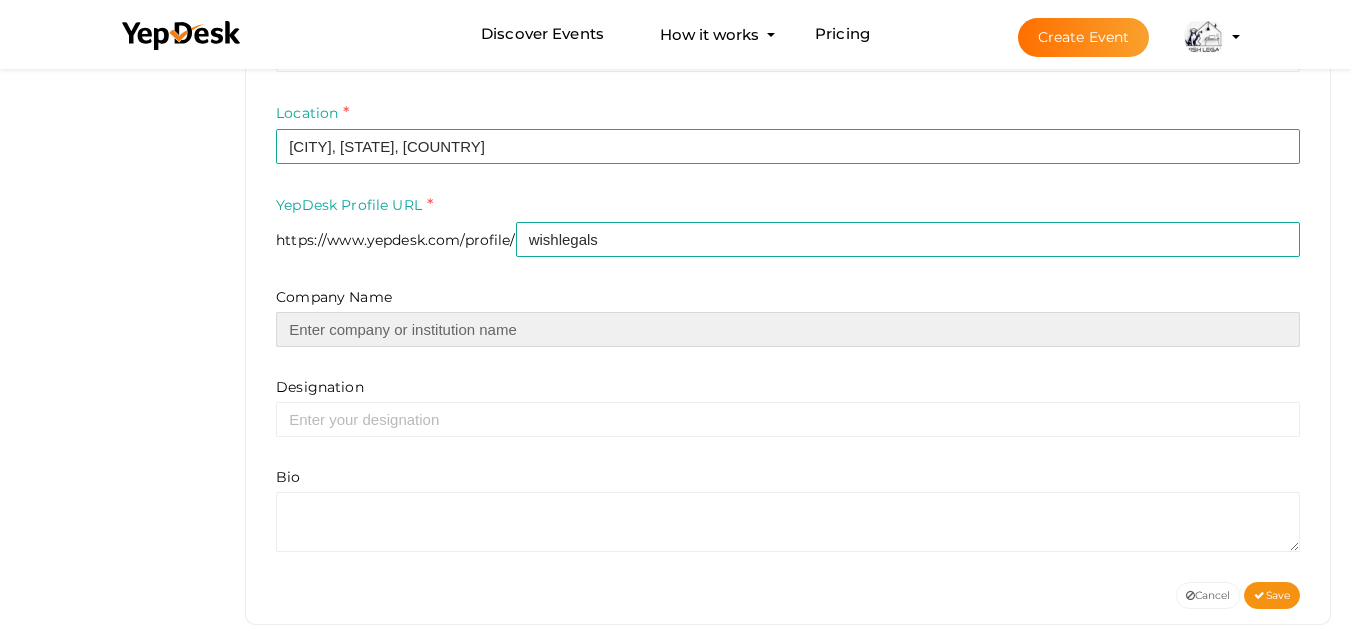 click at bounding box center [788, 329] 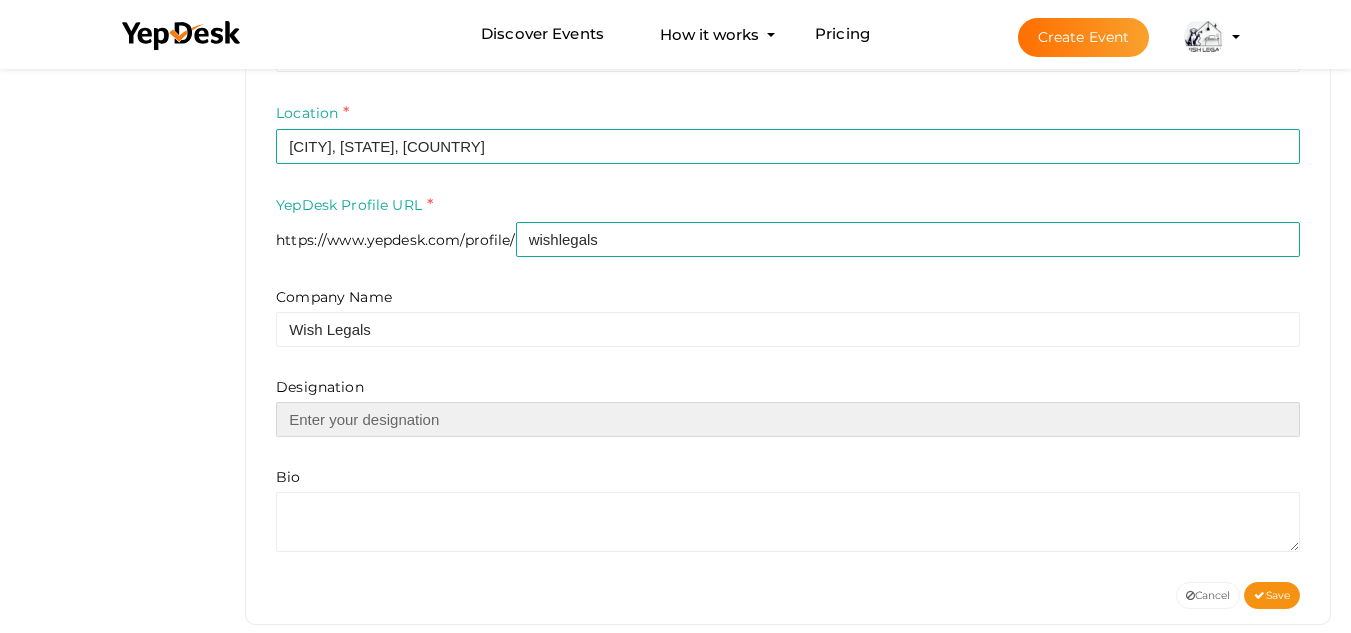 click at bounding box center [788, 419] 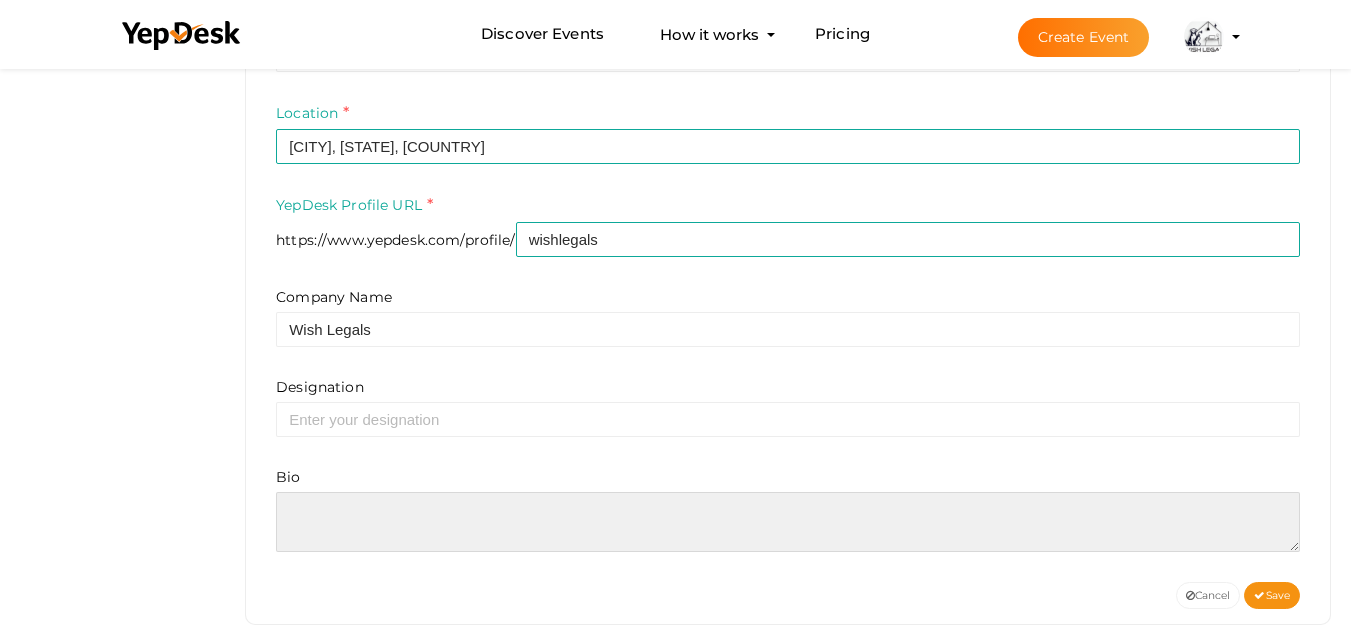 click at bounding box center [788, 522] 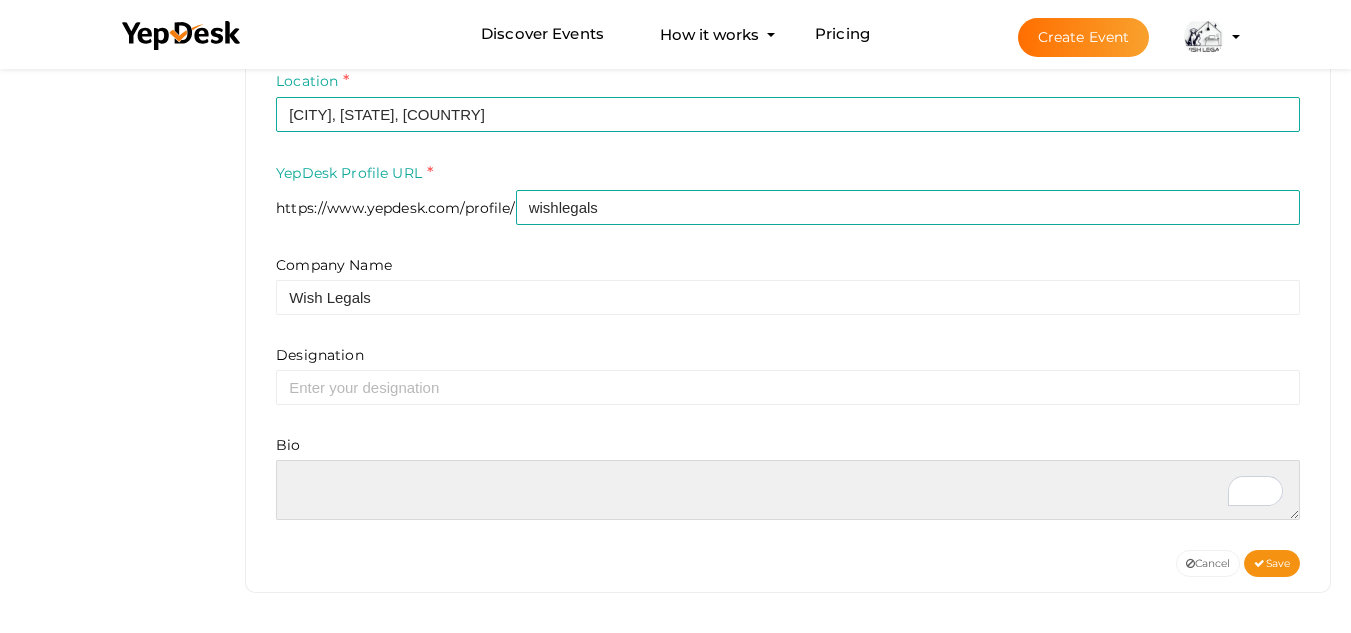 paste on "Wish Legals is a trusted legal service provider in [COUNTRY], offering a wide range of online legal solutions including company registration, trademark filing, GST services, and legal documentation. With a focus on affordability, transparency, and customer satisfaction, Wish Legals simplifies legal processes for startups, businesses, and individuals across the country." 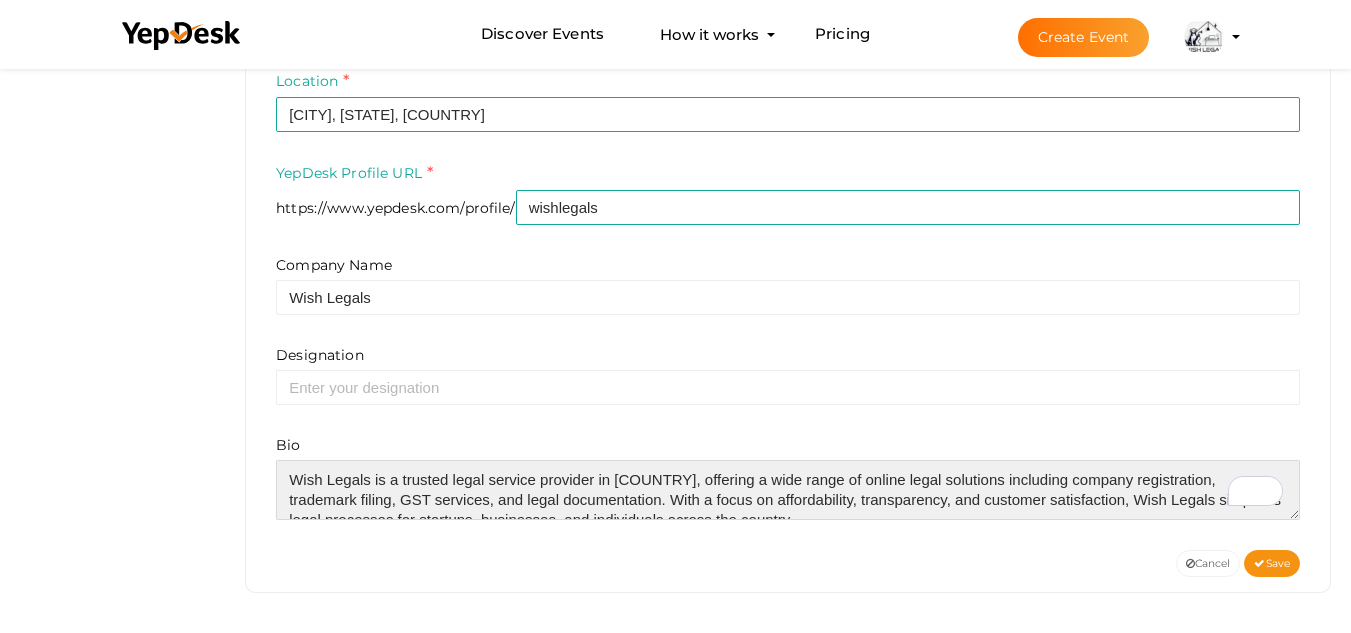scroll, scrollTop: 30, scrollLeft: 0, axis: vertical 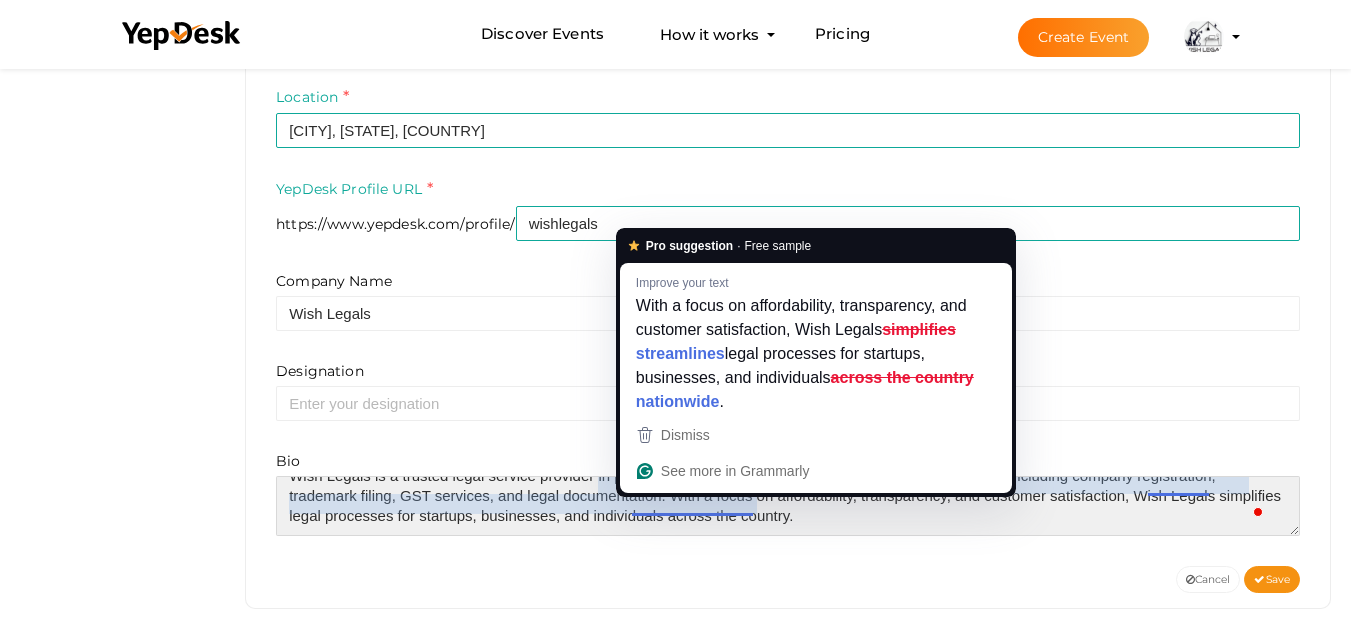 drag, startPoint x: 636, startPoint y: 507, endPoint x: 851, endPoint y: 496, distance: 215.2812 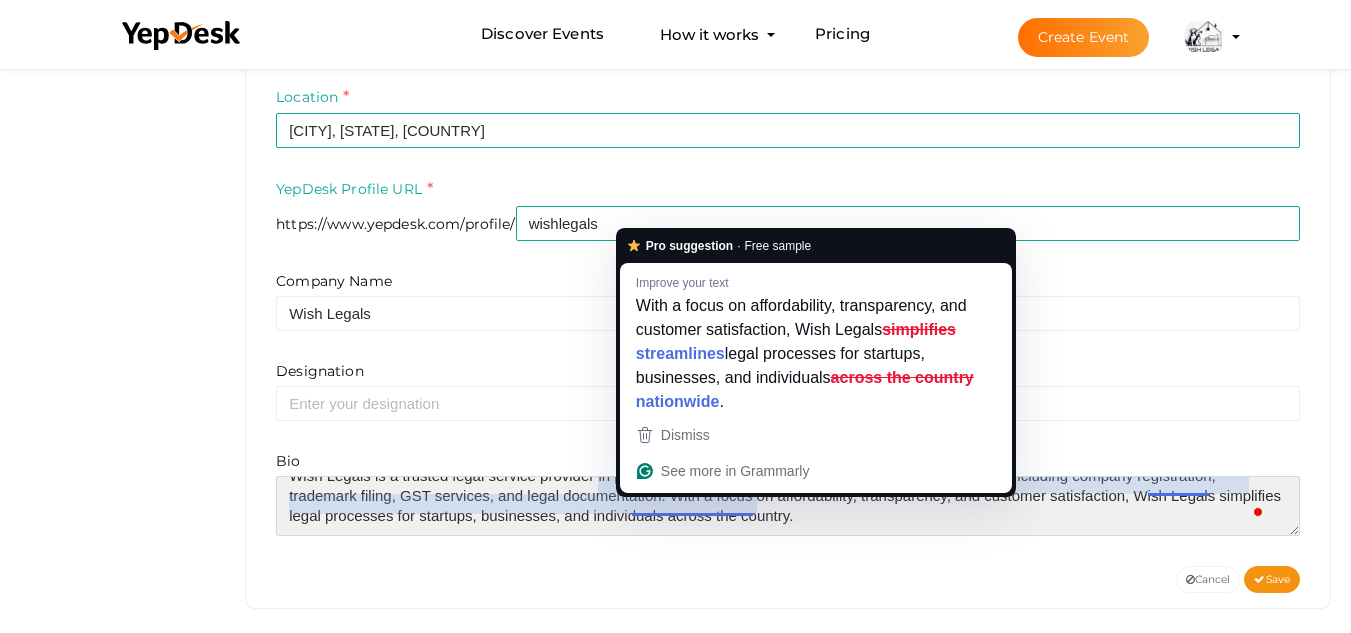click on "Discover Events
How it works
Powerful Registration / Ticketing
Start selling your tickets in minutes
Pricing
Create Event" at bounding box center [675, -414] 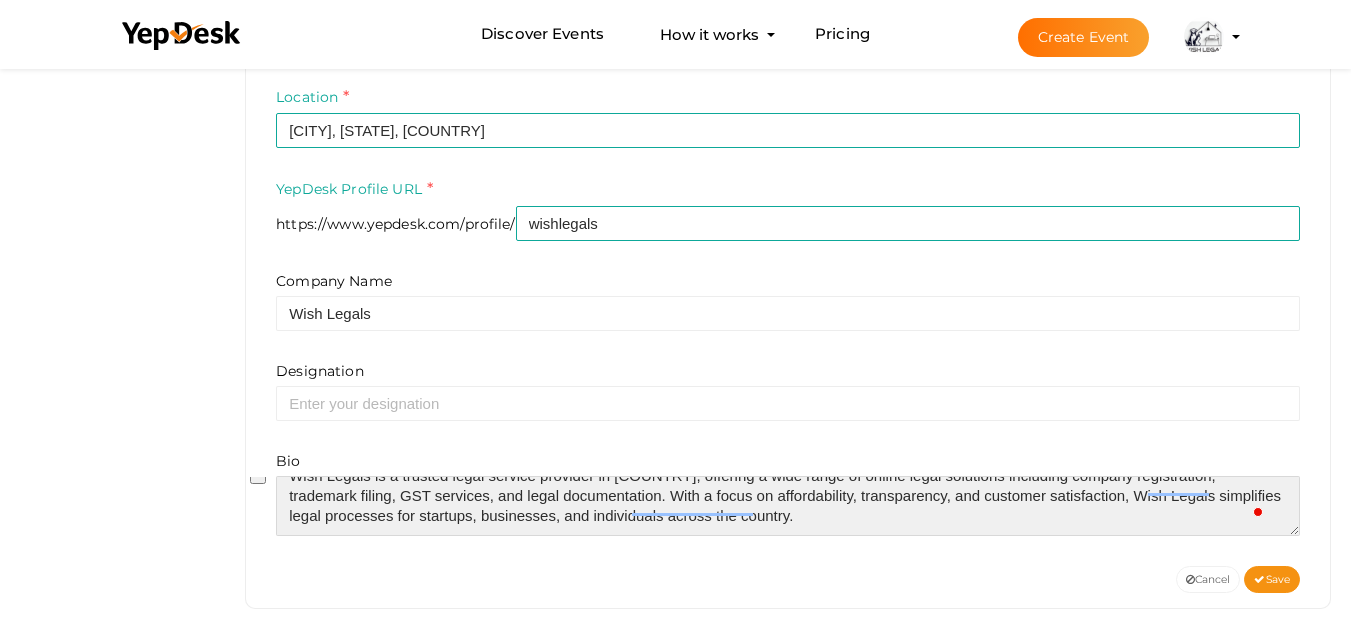 click at bounding box center [788, 506] 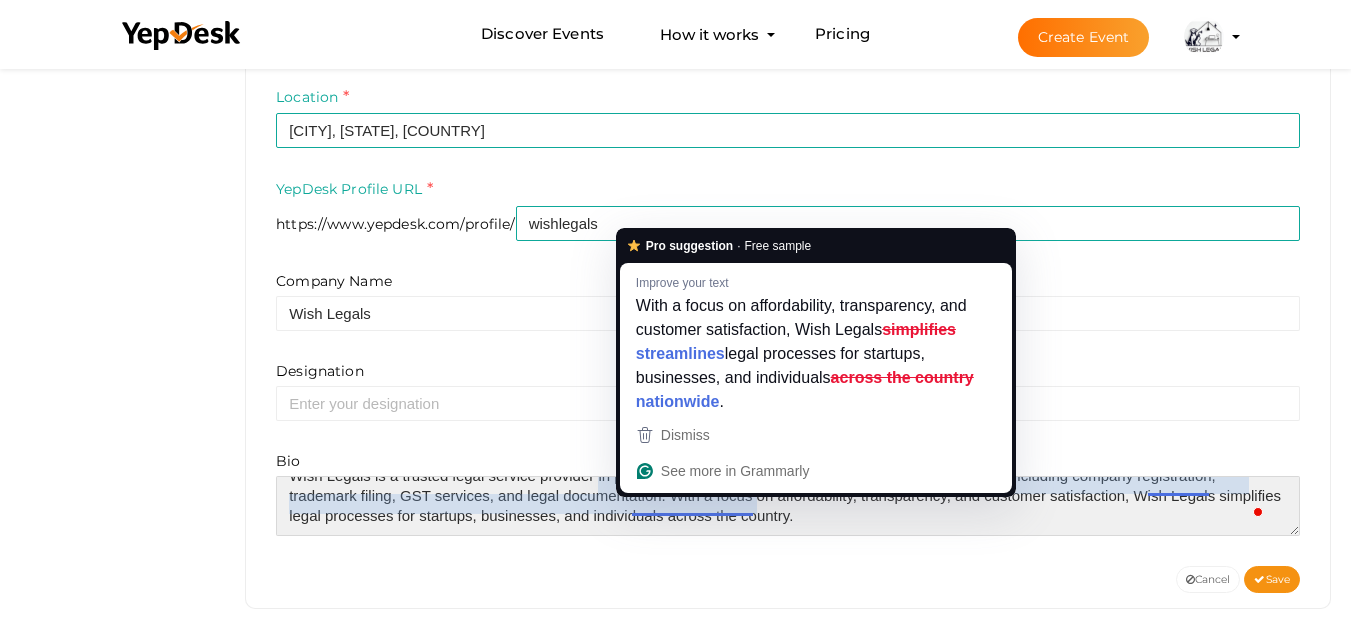 drag, startPoint x: 632, startPoint y: 512, endPoint x: 844, endPoint y: 516, distance: 212.03773 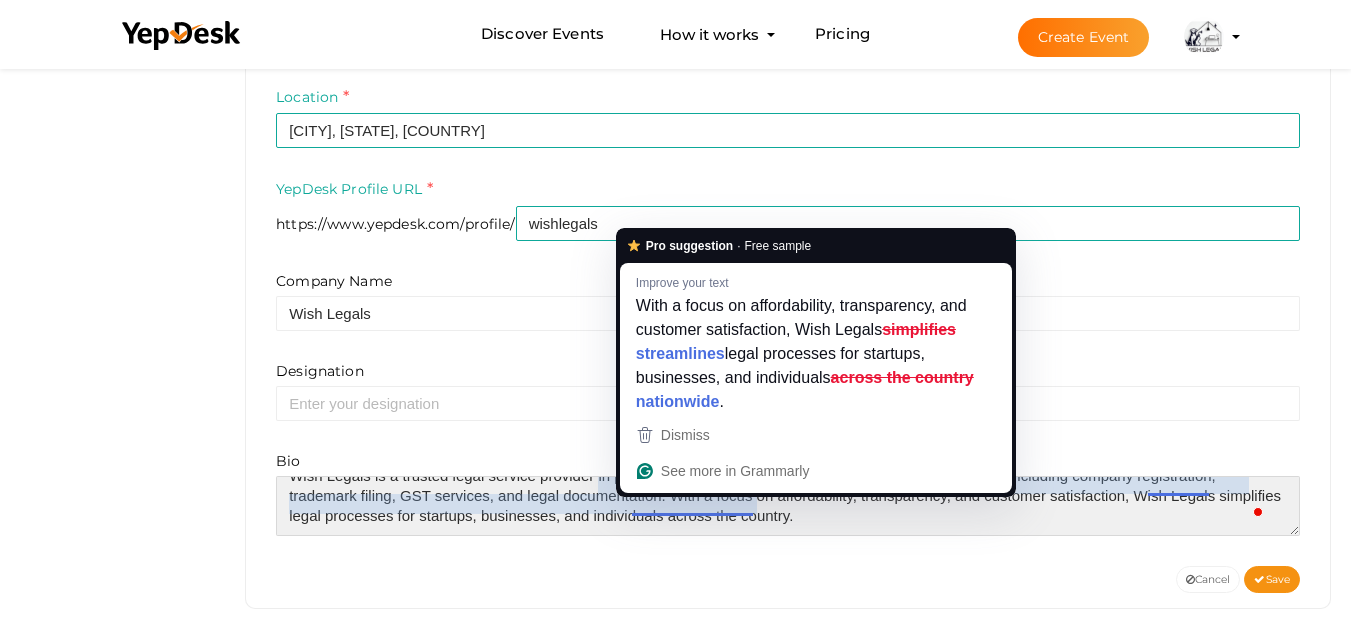 click at bounding box center (788, 506) 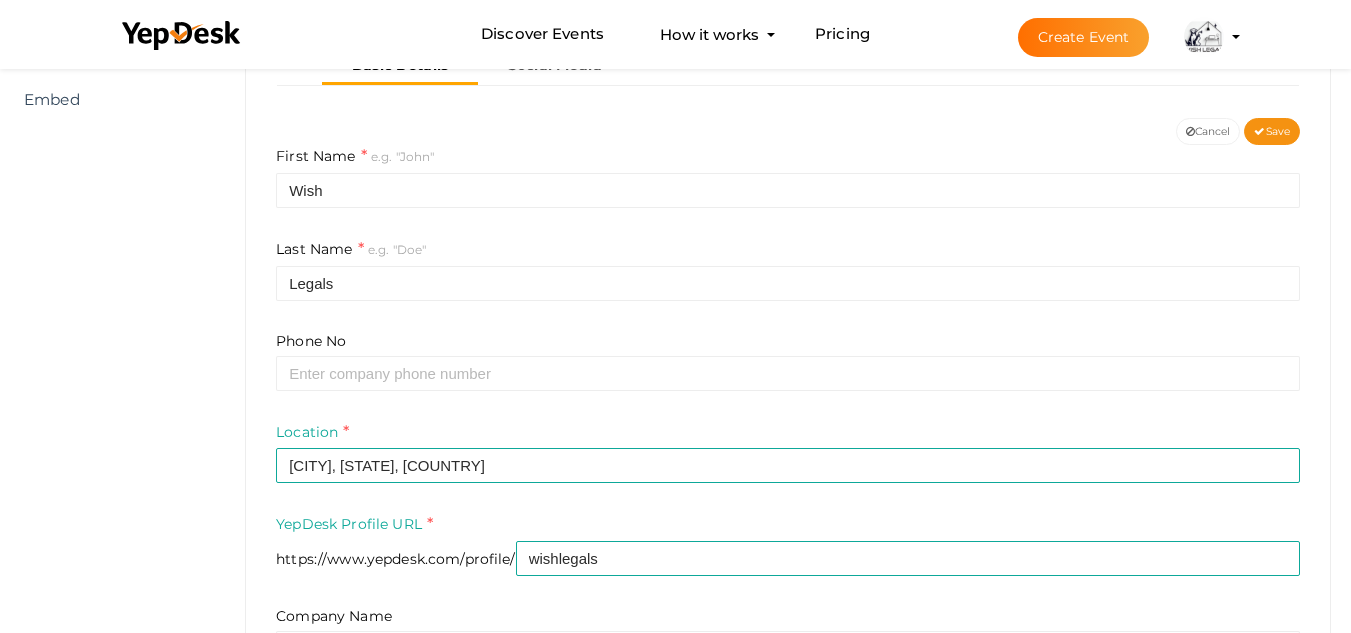 scroll, scrollTop: 396, scrollLeft: 0, axis: vertical 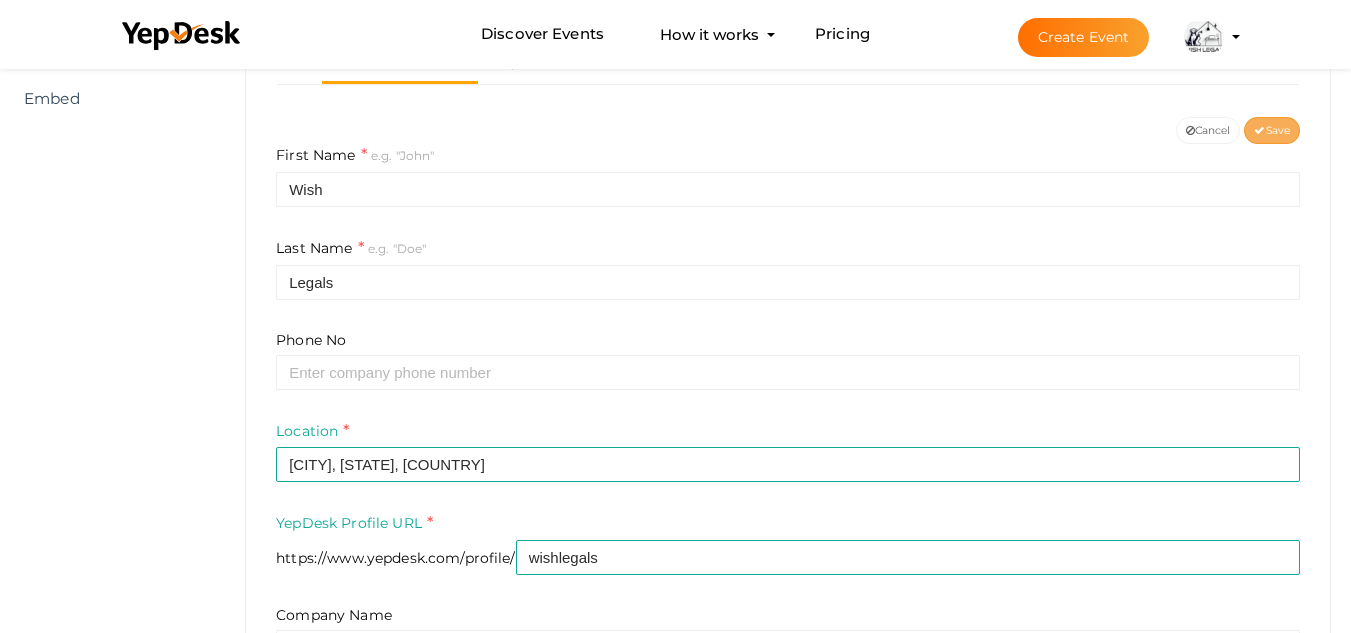 type on "Wish Legals is a trusted legal service provider in [COUNTRY], offering a wide range of online legal solutions including company registration, trademark filing, GST services, and legal documentation. With a focus on affordability, transparency, and customer satisfaction, Wish Legals simplifies legal processes for startups, businesses, and individuals." 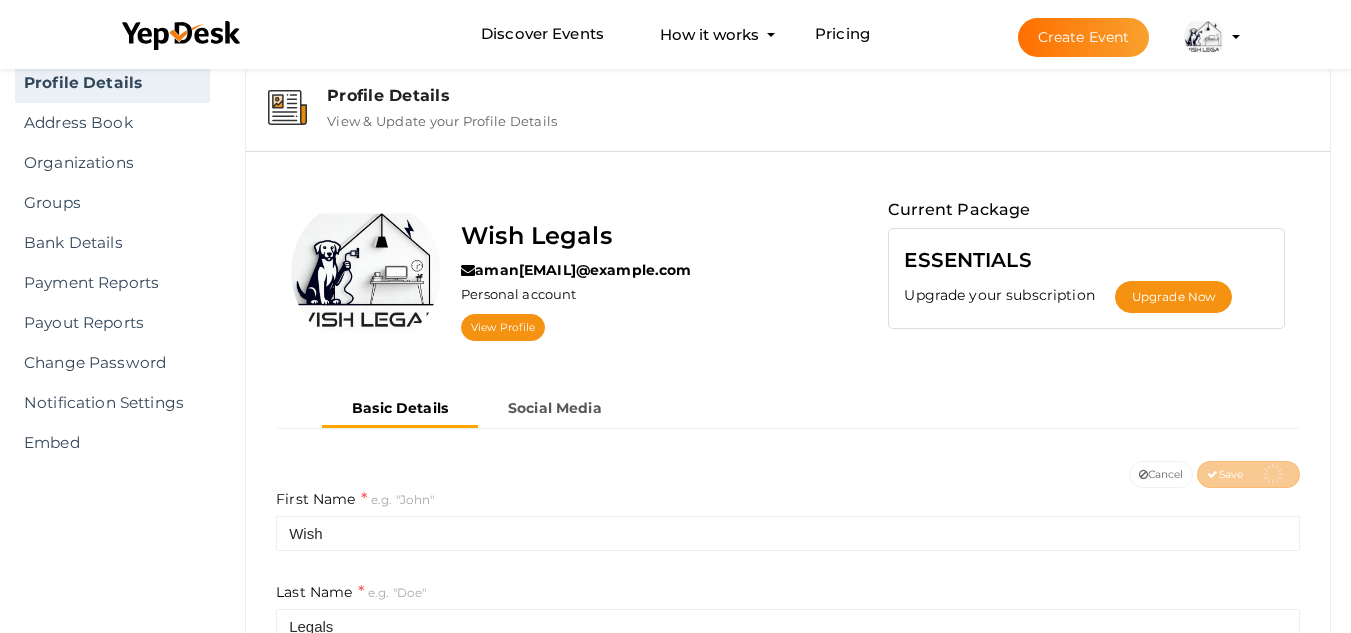 scroll, scrollTop: 51, scrollLeft: 0, axis: vertical 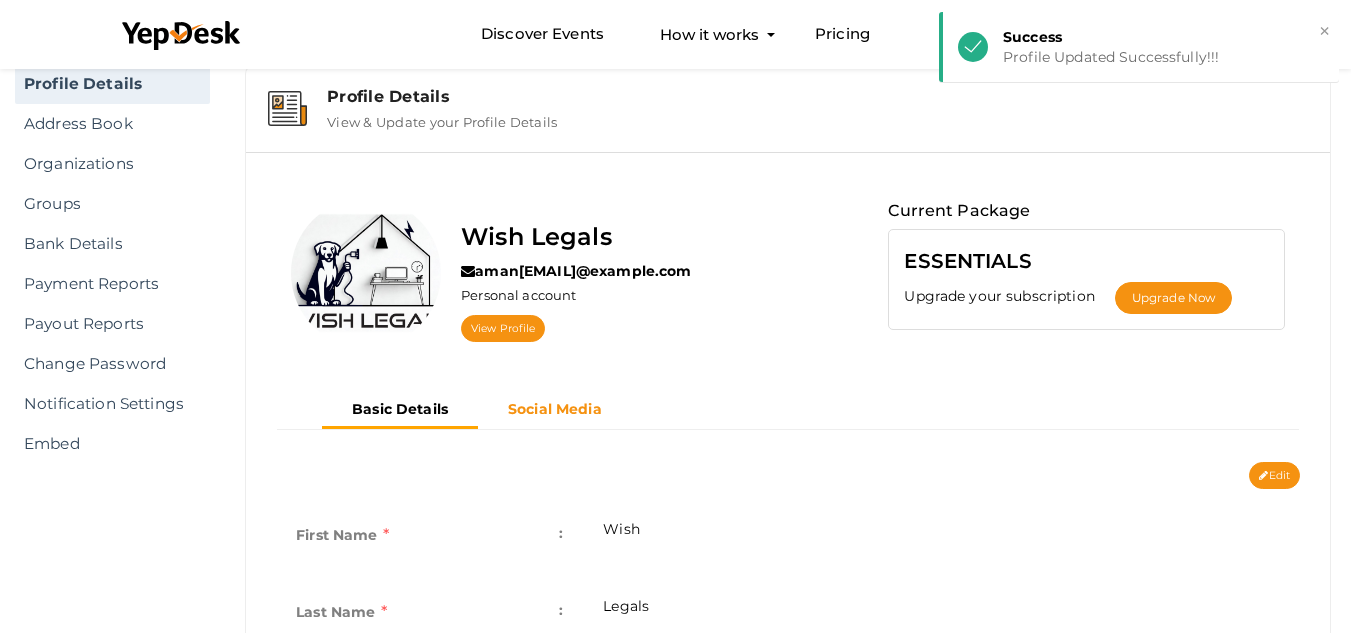 click on "Social Media" at bounding box center (555, 409) 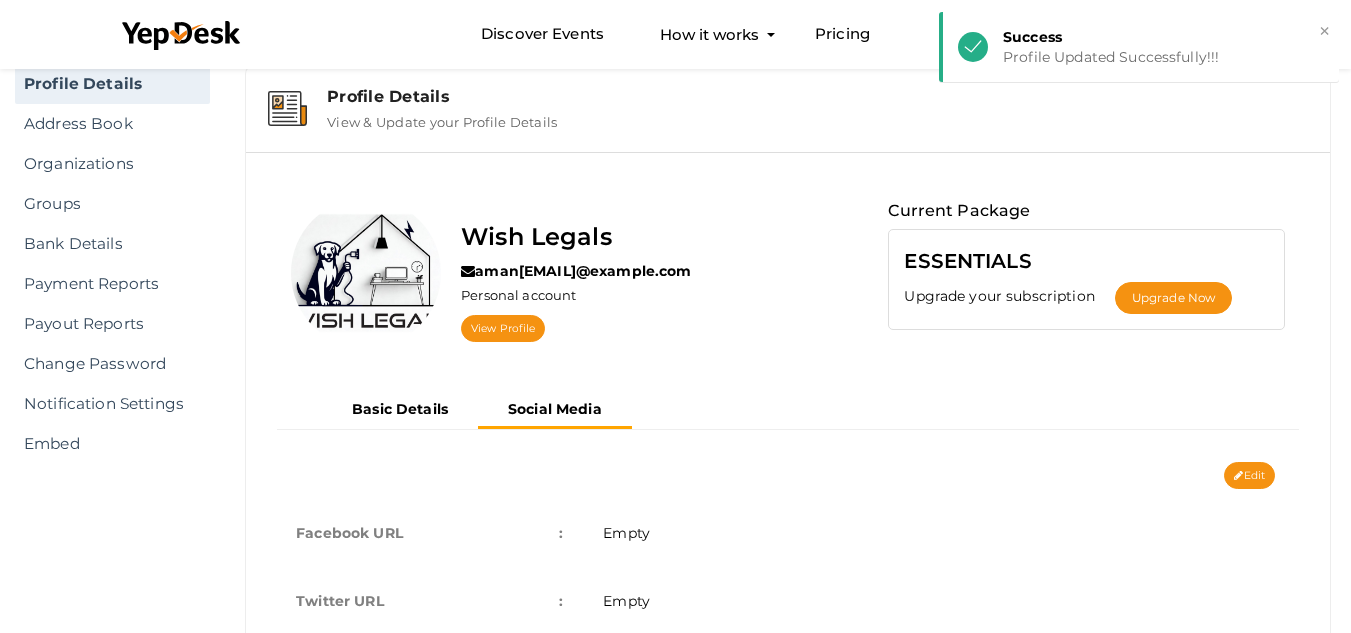 scroll, scrollTop: 164, scrollLeft: 0, axis: vertical 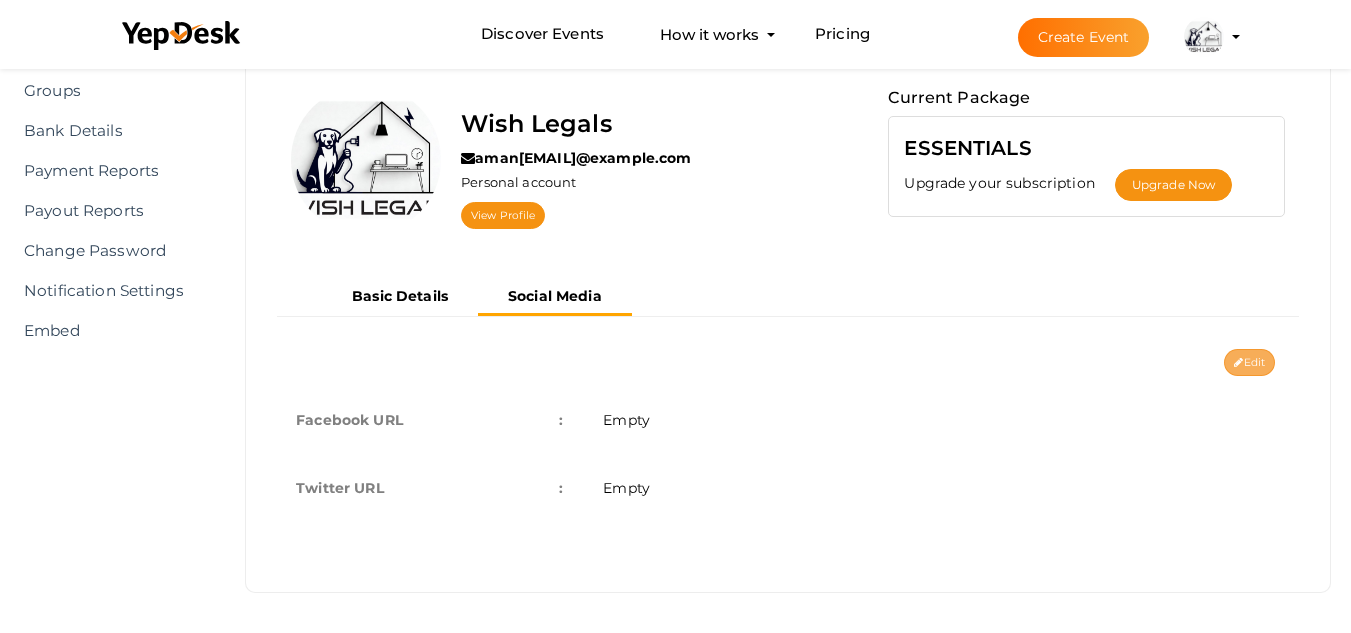 click on "Edit" at bounding box center (1249, 362) 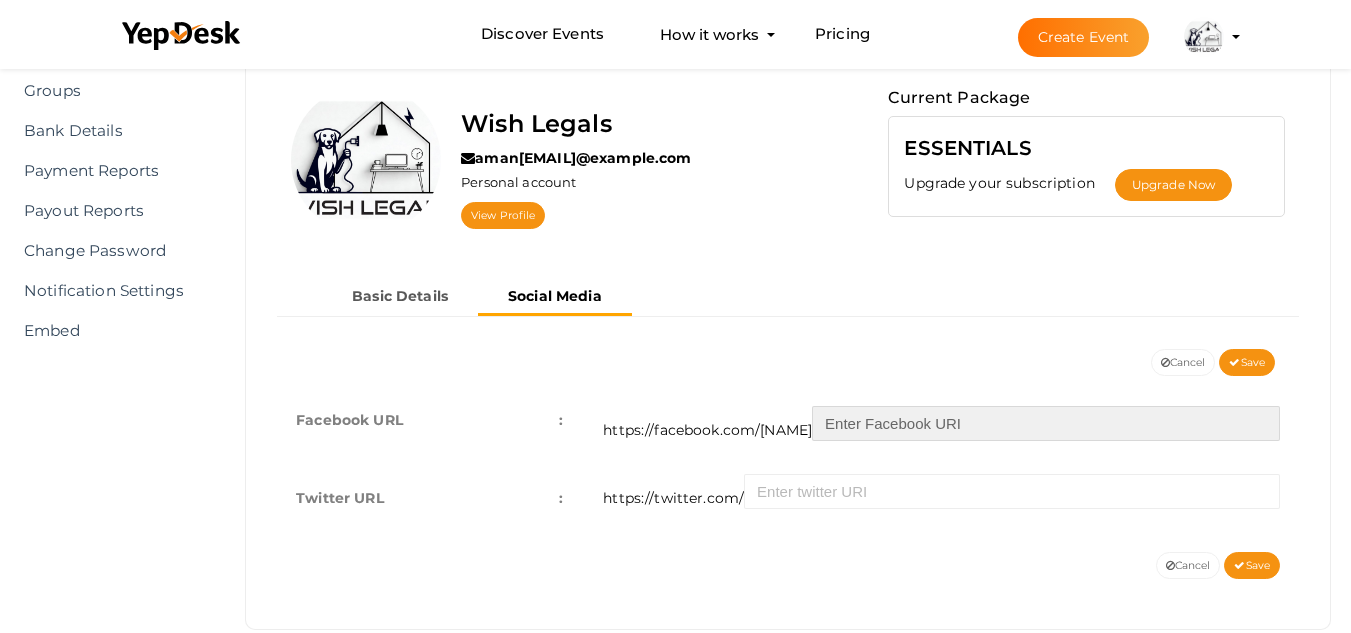 click at bounding box center [1046, 423] 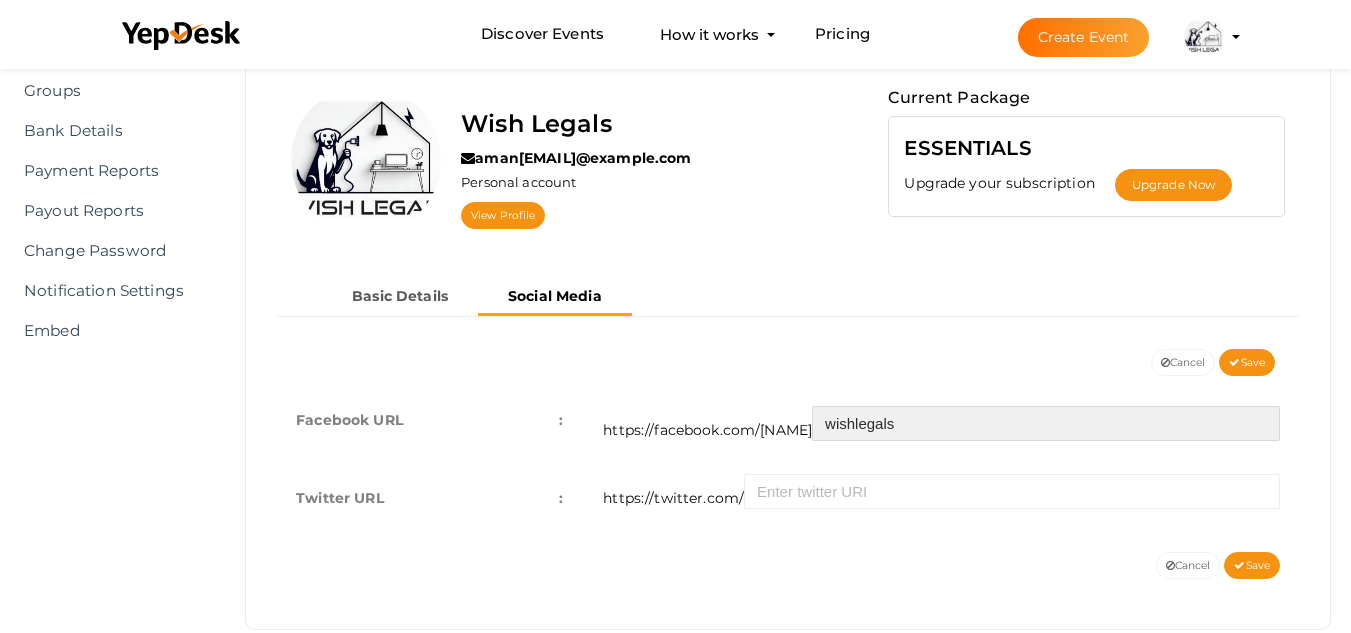 scroll, scrollTop: 201, scrollLeft: 0, axis: vertical 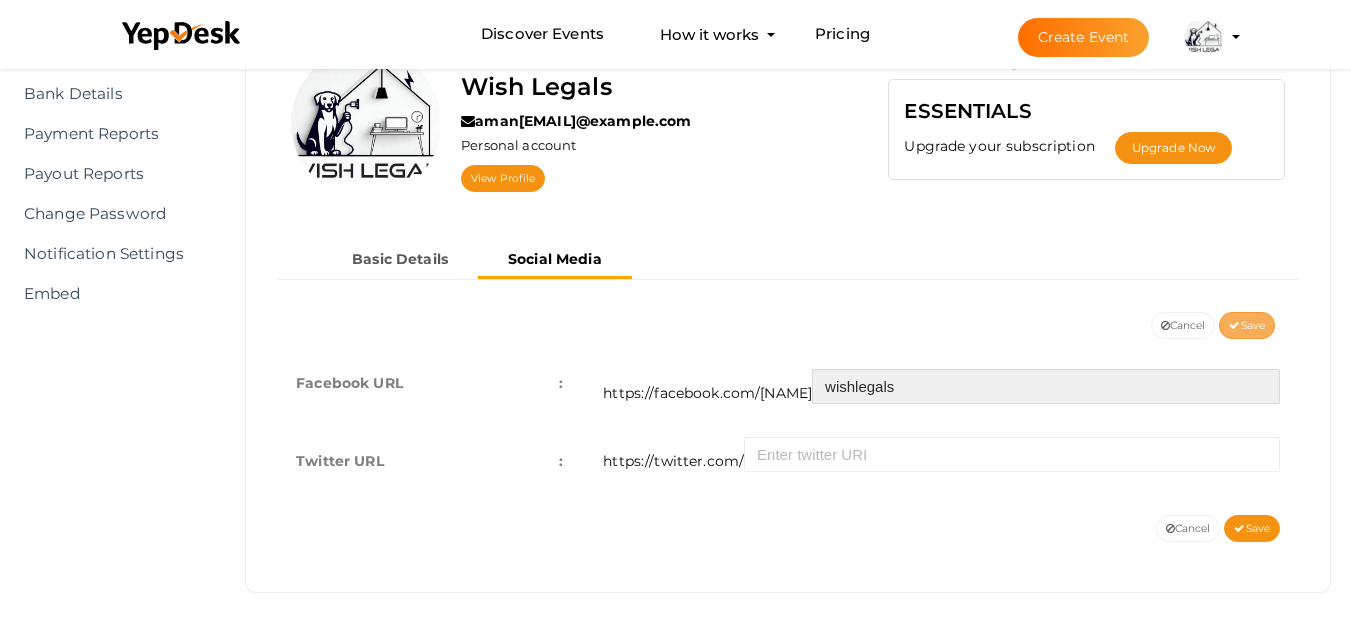 type on "wishlegals" 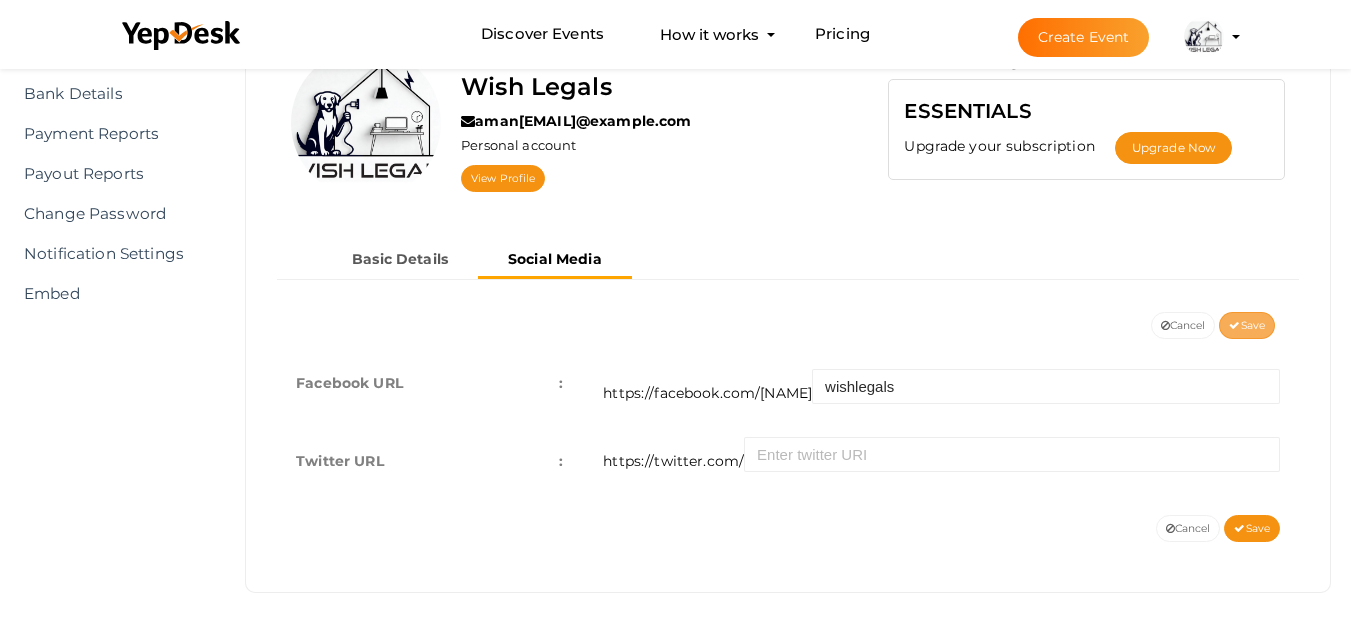 click on "Save" at bounding box center (1247, 325) 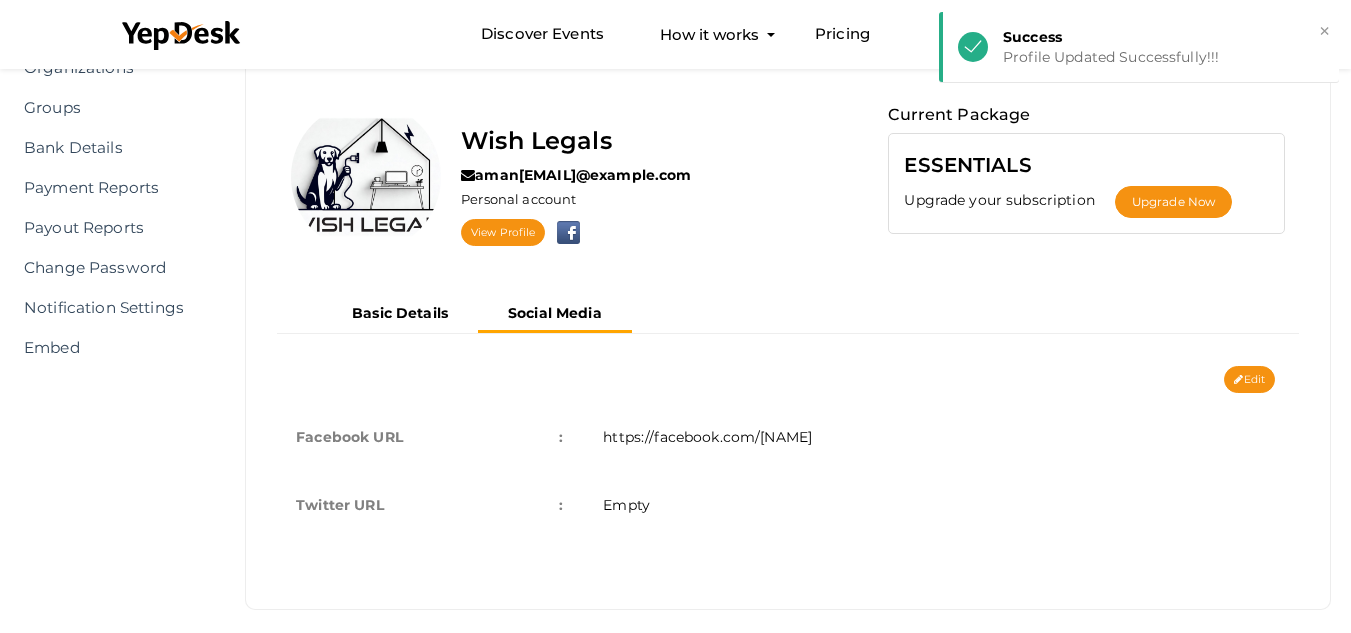 scroll, scrollTop: 0, scrollLeft: 0, axis: both 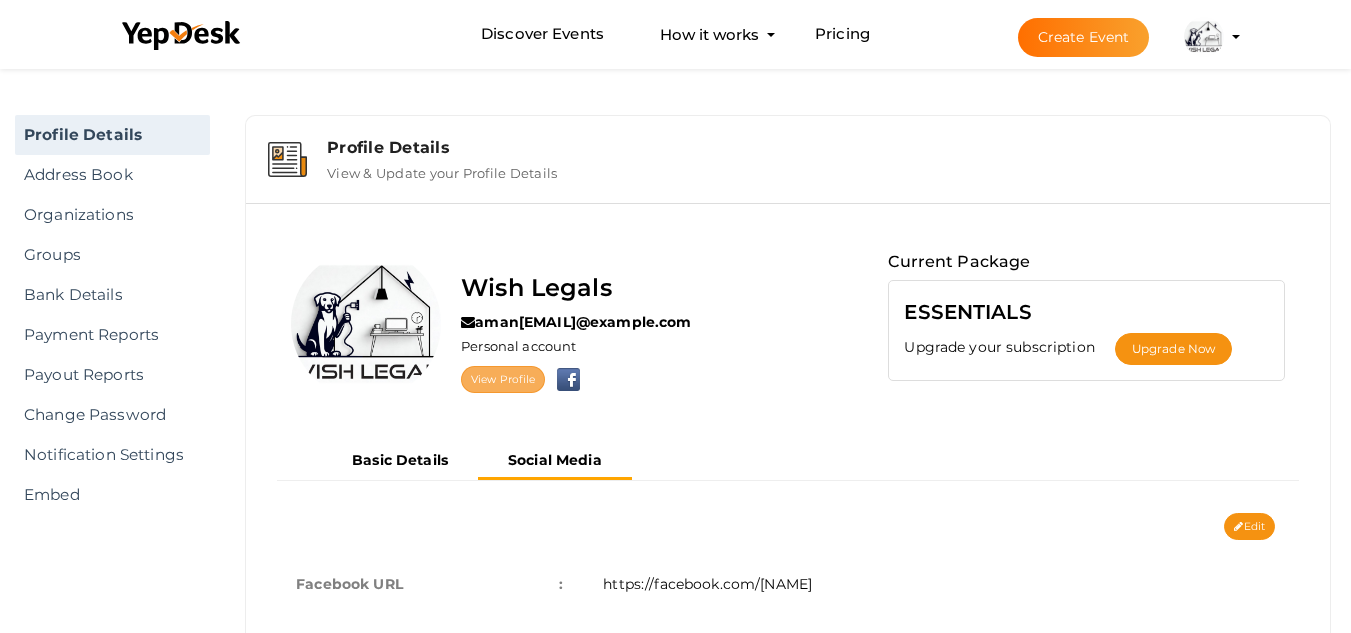 click on "View Profile" at bounding box center [503, 379] 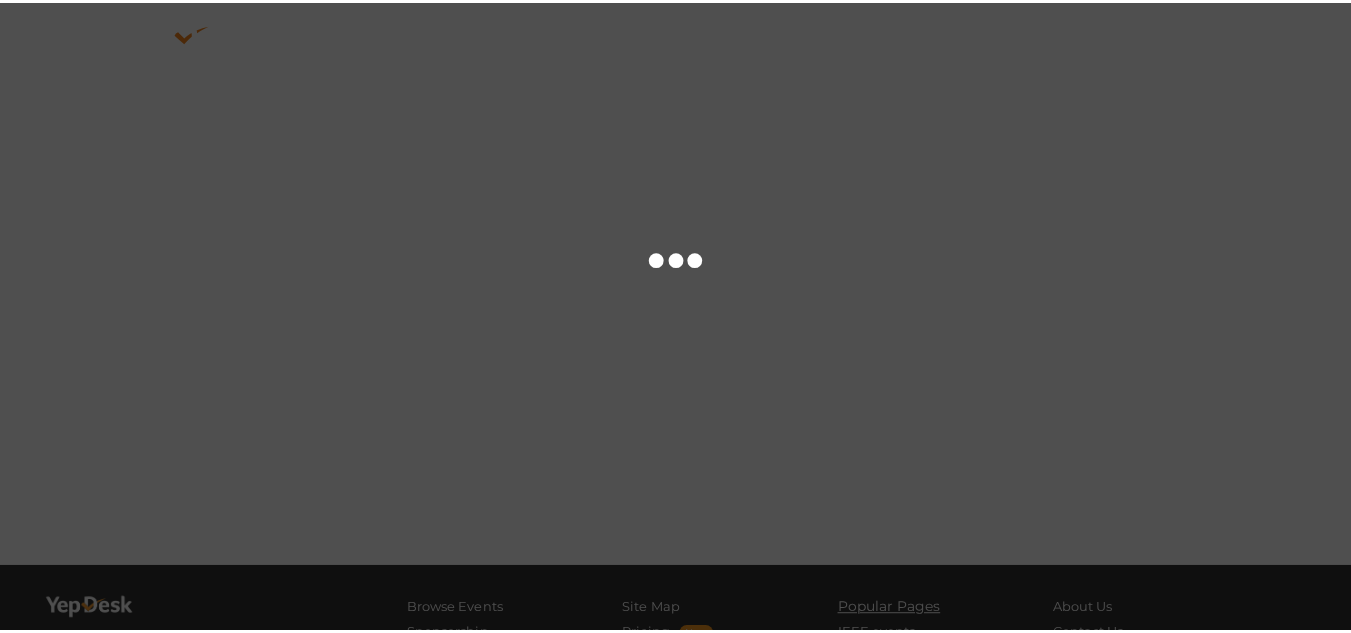 scroll, scrollTop: 0, scrollLeft: 0, axis: both 